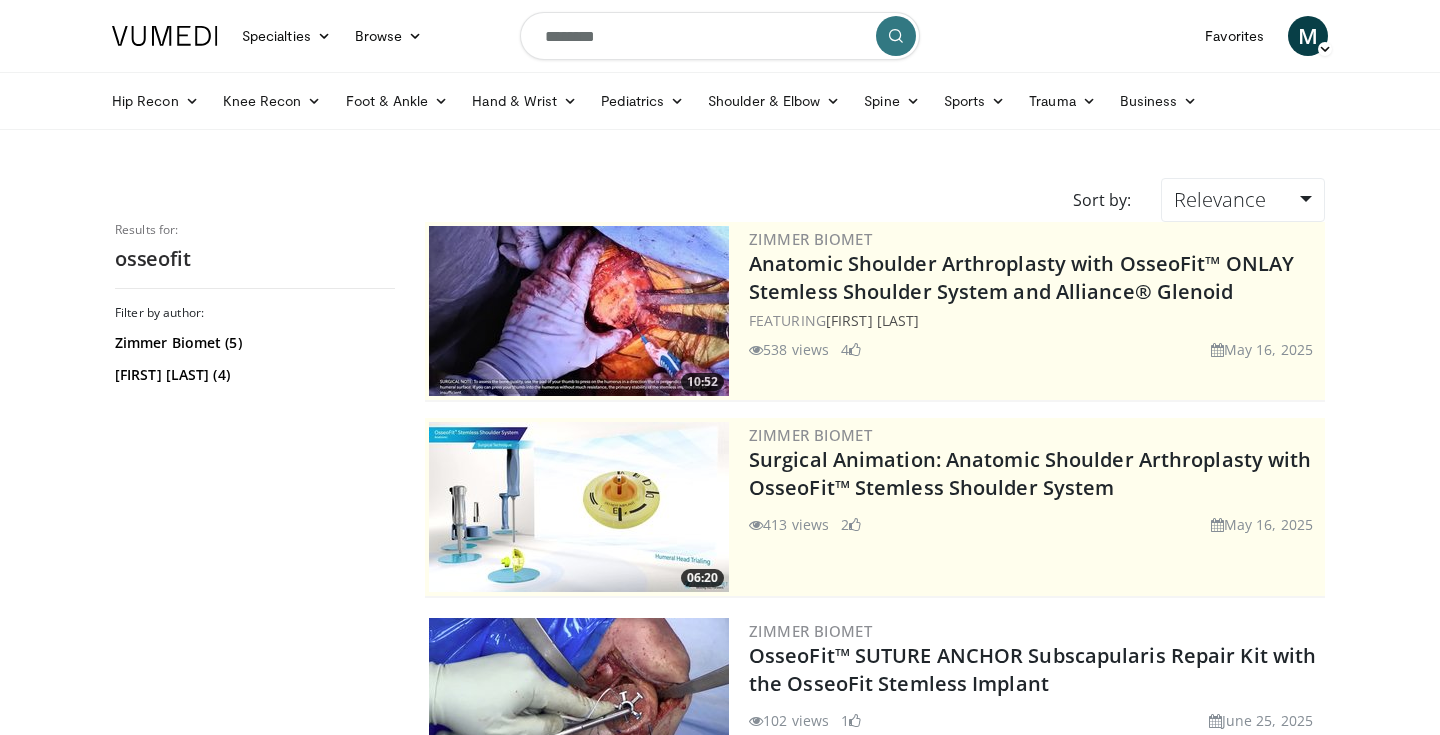 scroll, scrollTop: 0, scrollLeft: 0, axis: both 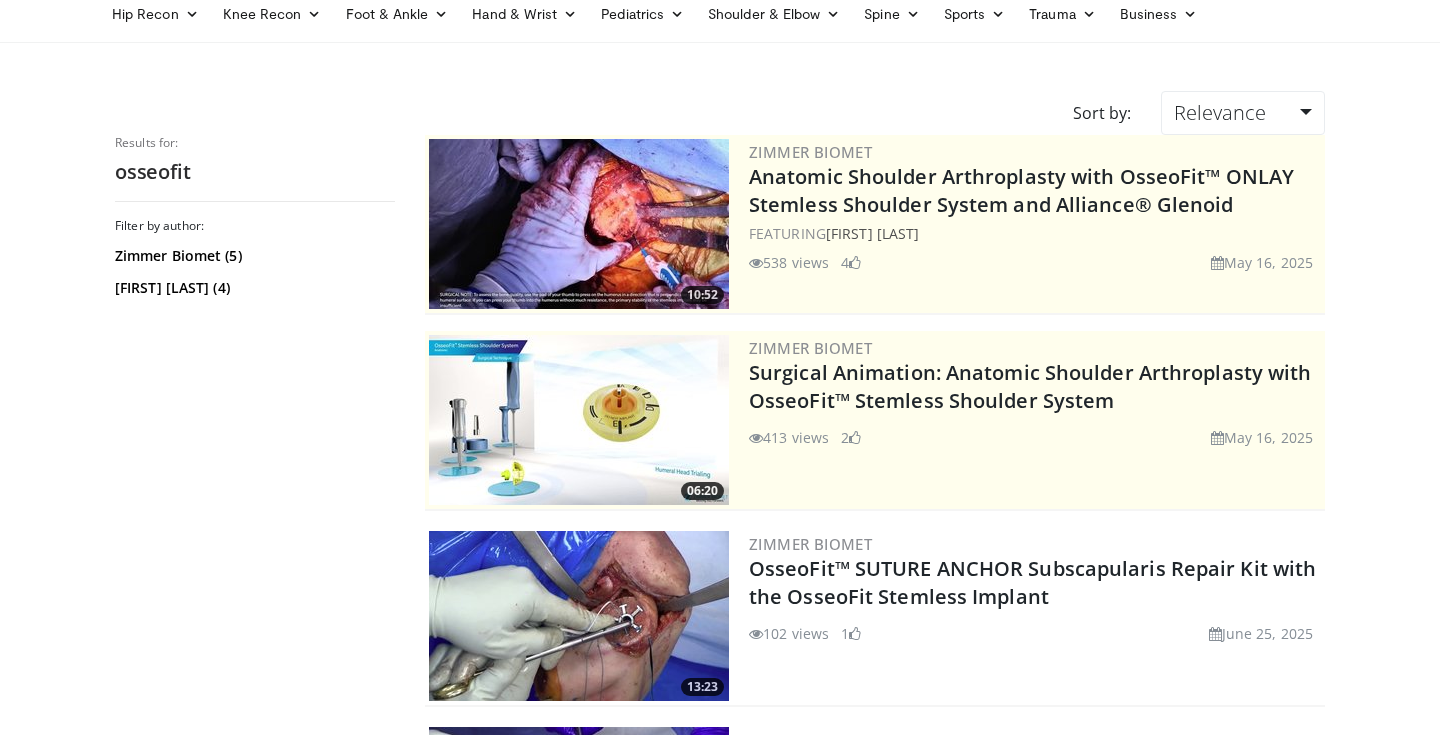 click at bounding box center (579, 224) 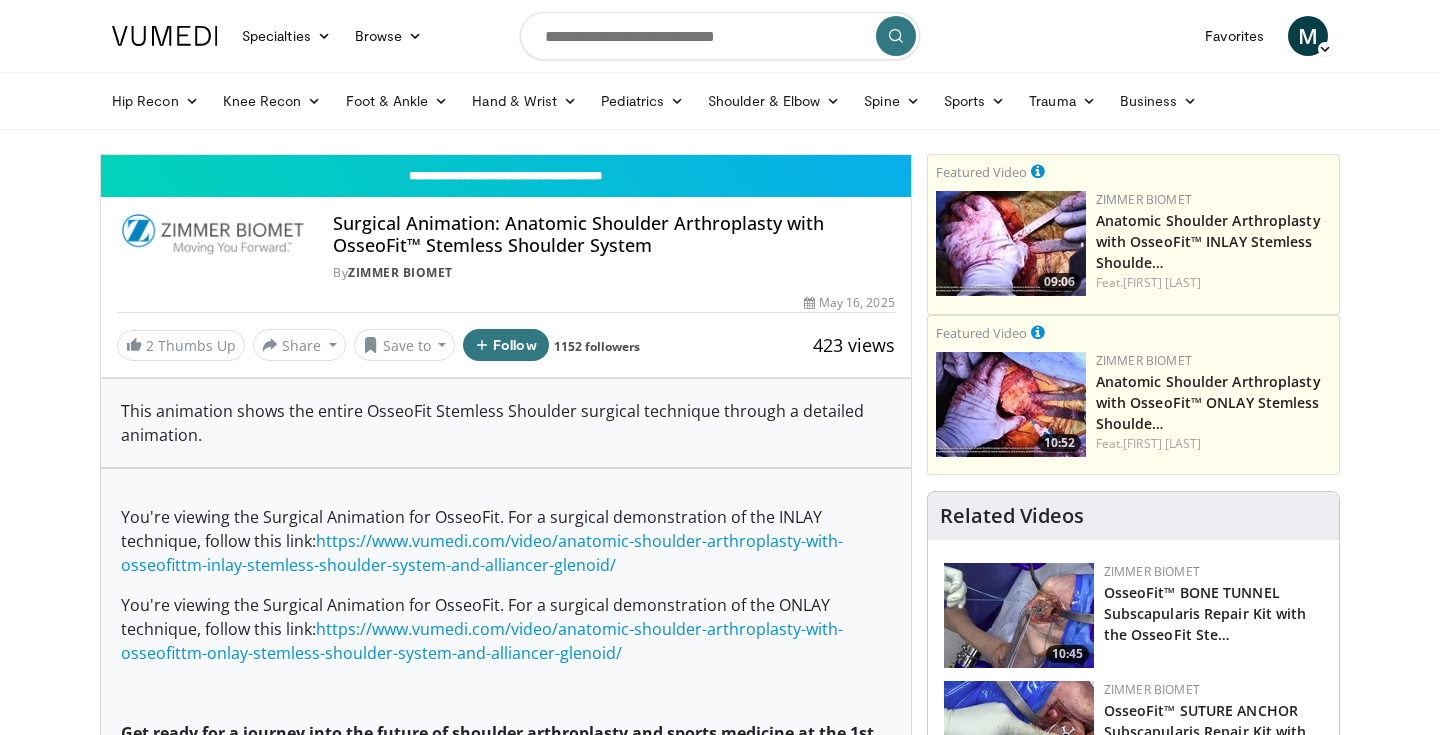 scroll, scrollTop: 0, scrollLeft: 0, axis: both 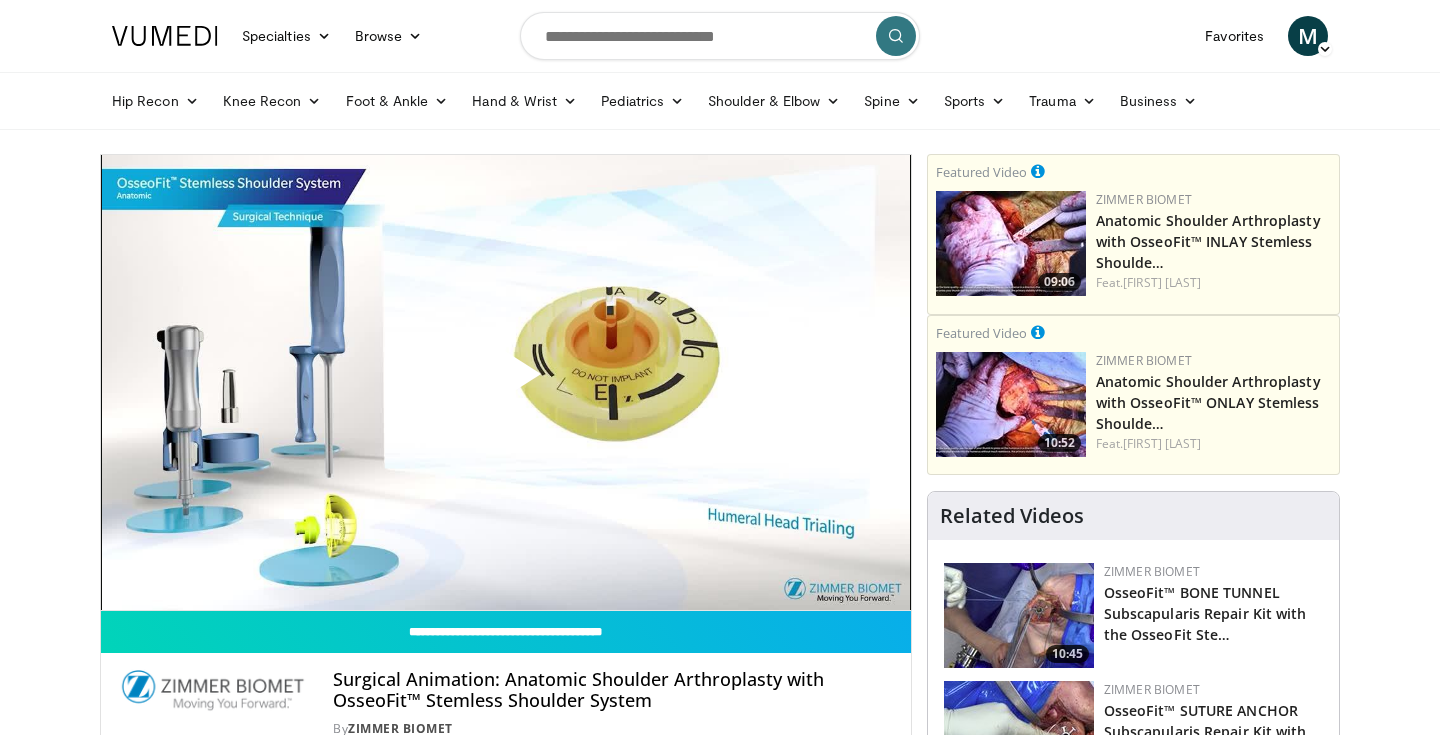 click at bounding box center (506, 382) 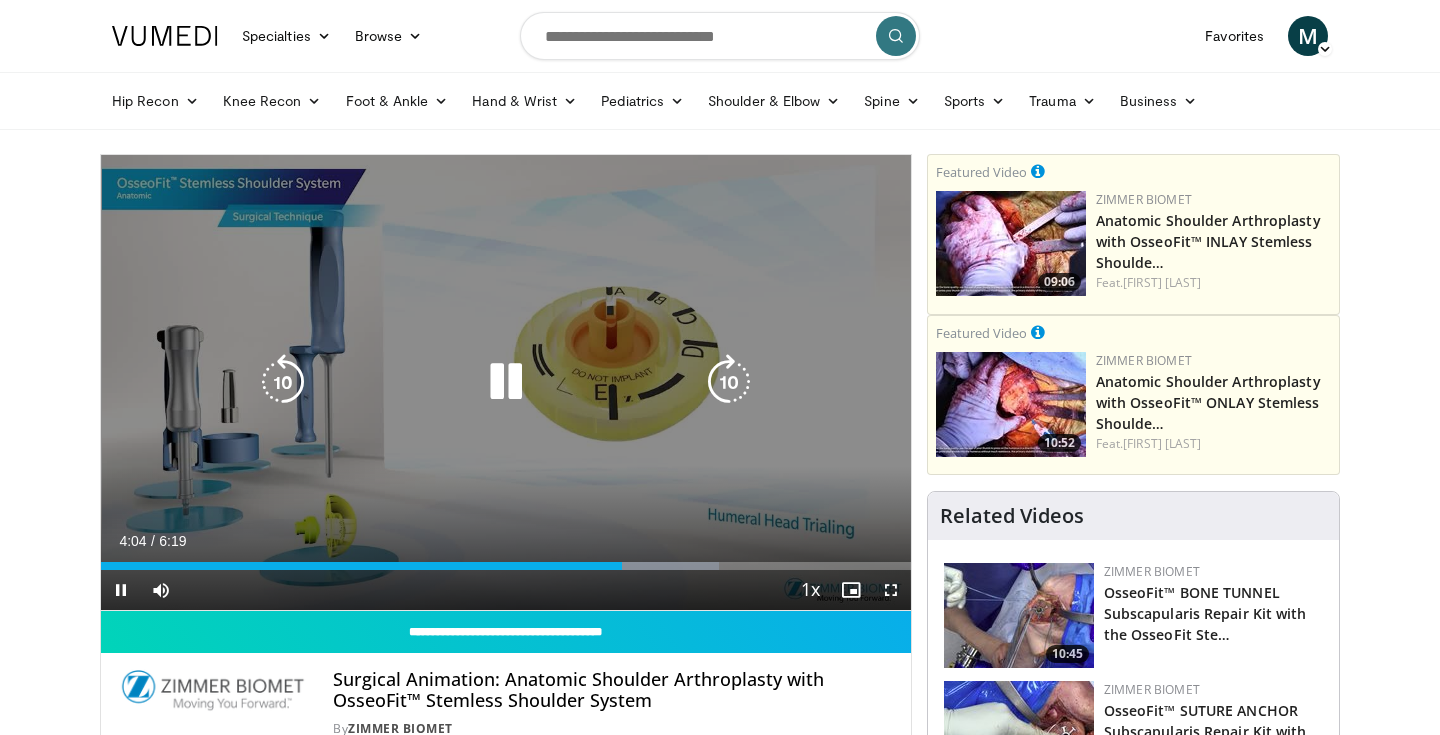 click on "10 seconds
Tap to unmute" at bounding box center (506, 382) 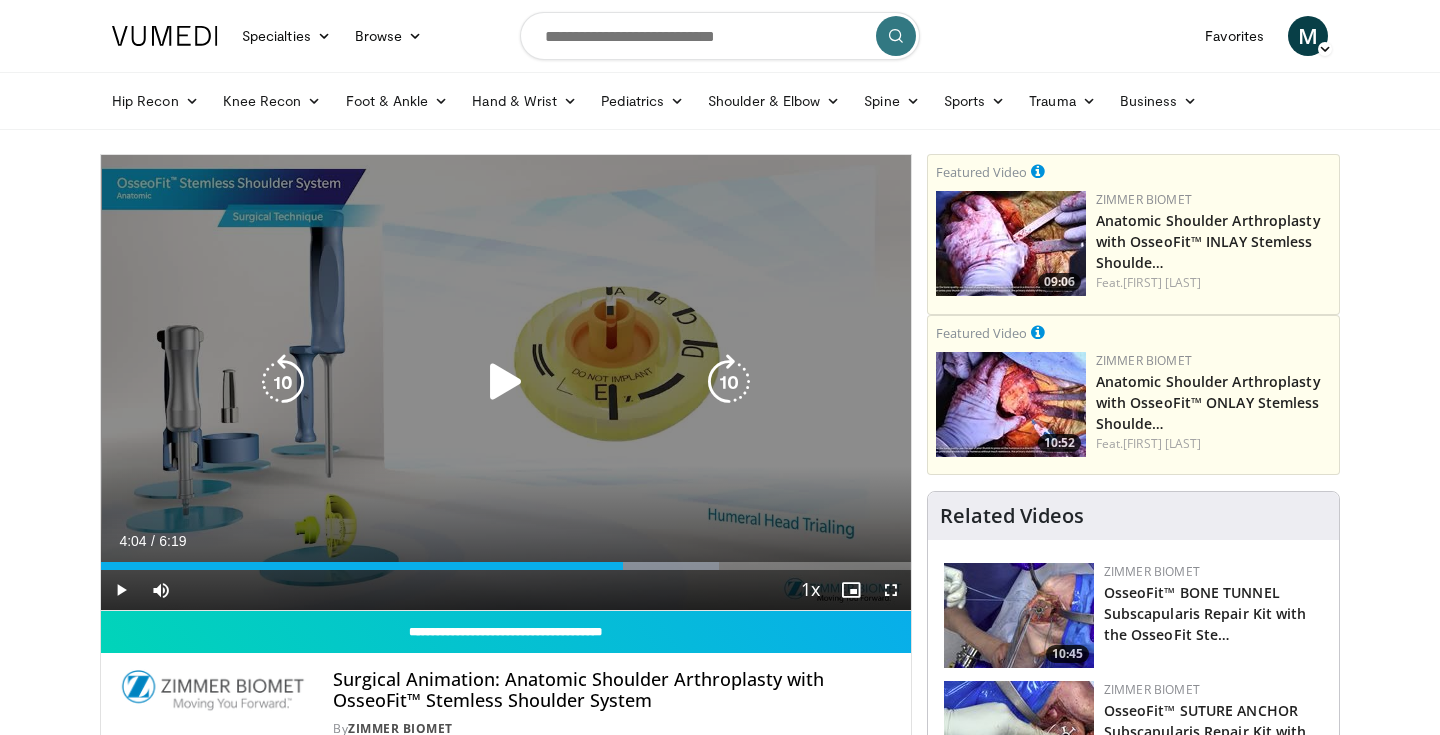 click on "10 seconds
Tap to unmute" at bounding box center [506, 382] 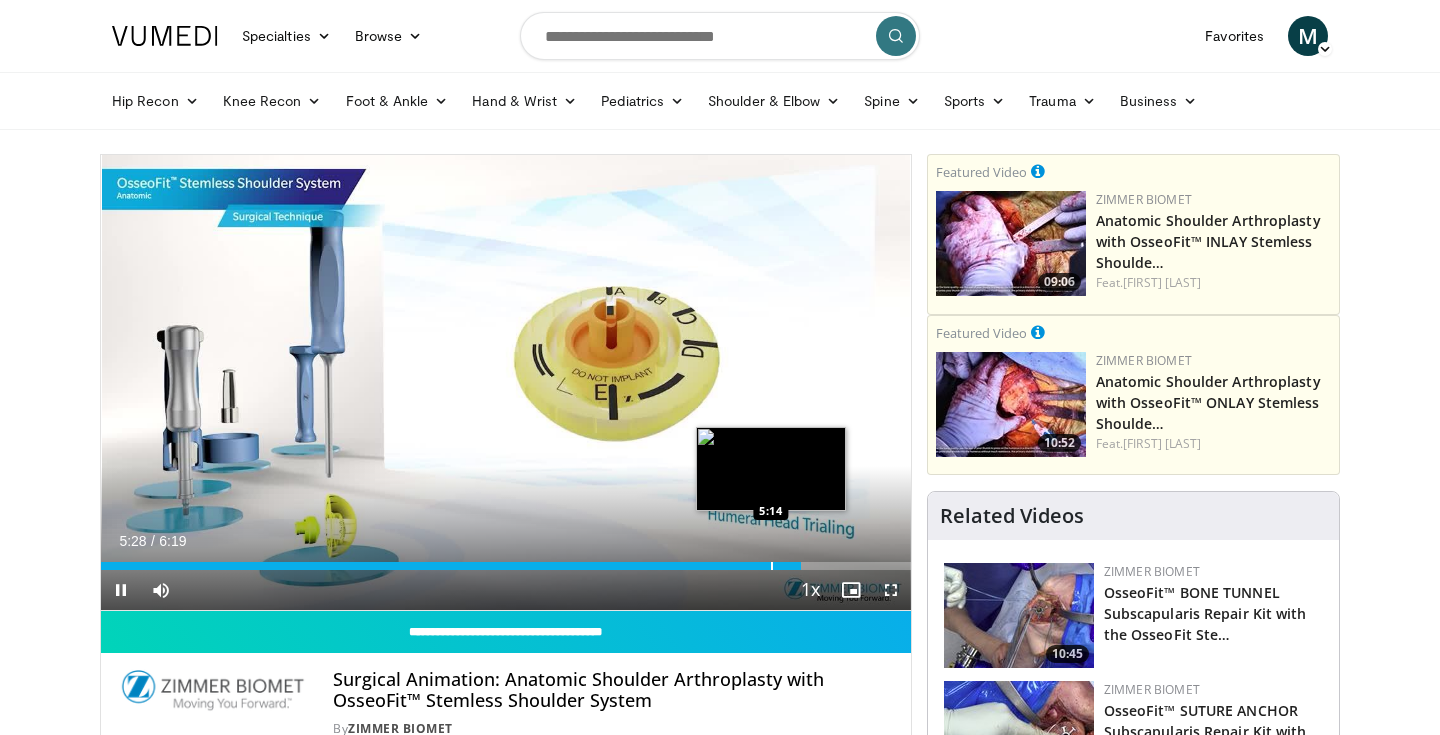 click at bounding box center [772, 566] 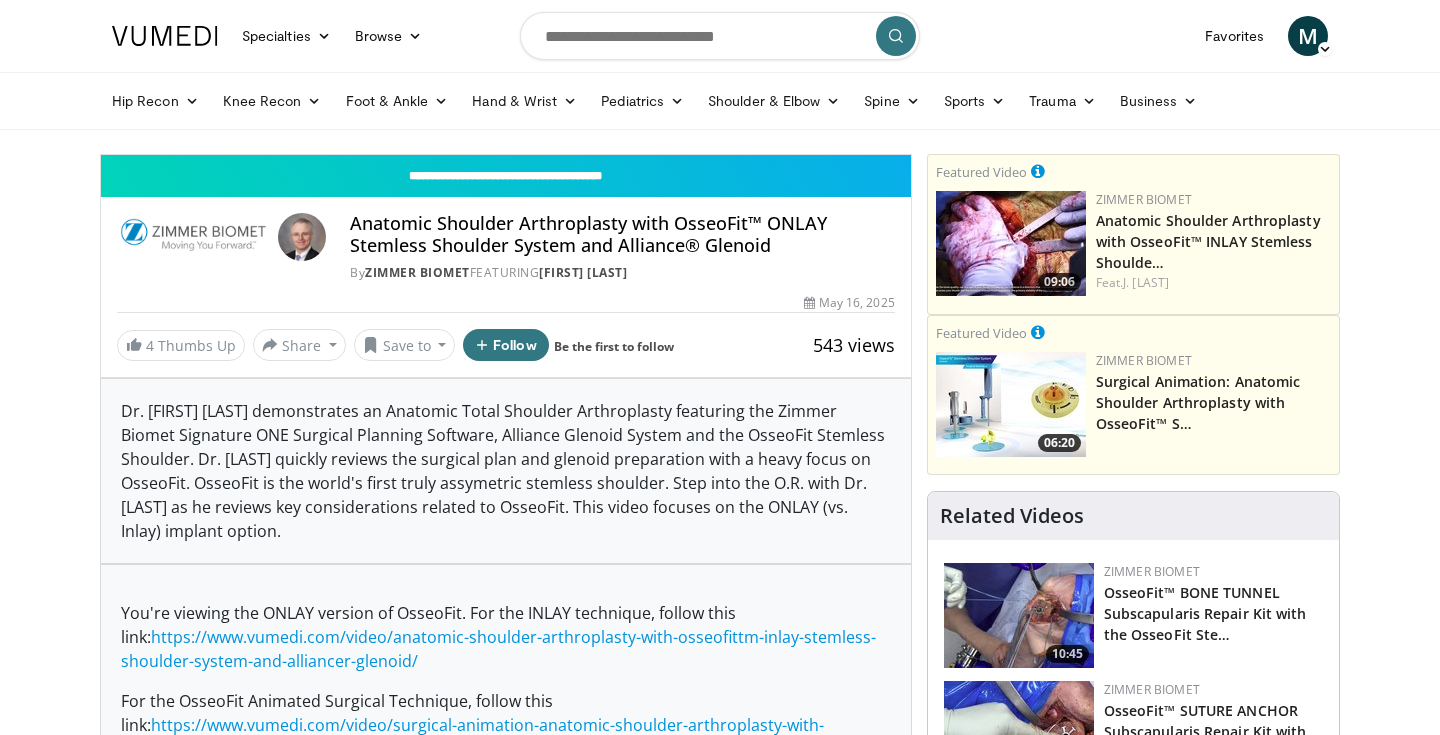 scroll, scrollTop: 0, scrollLeft: 0, axis: both 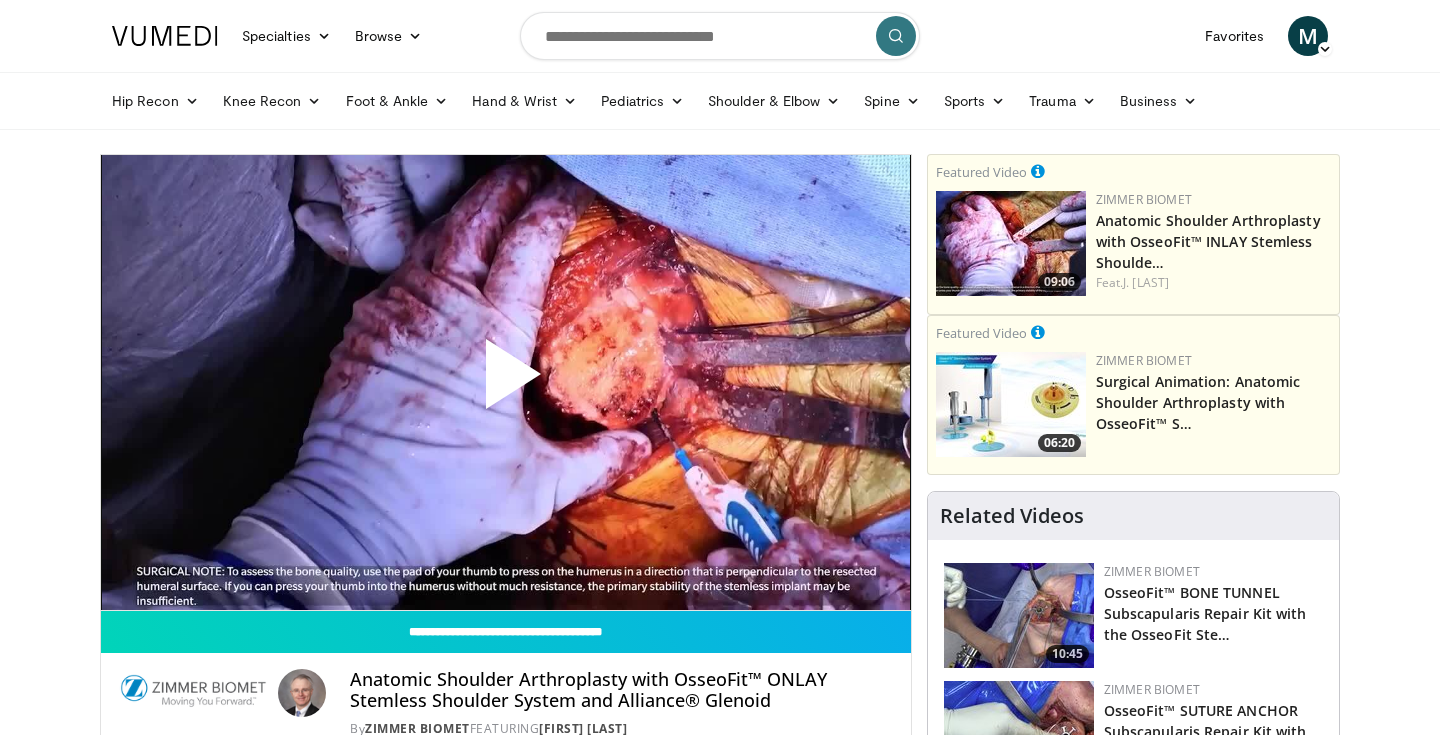 click at bounding box center [506, 382] 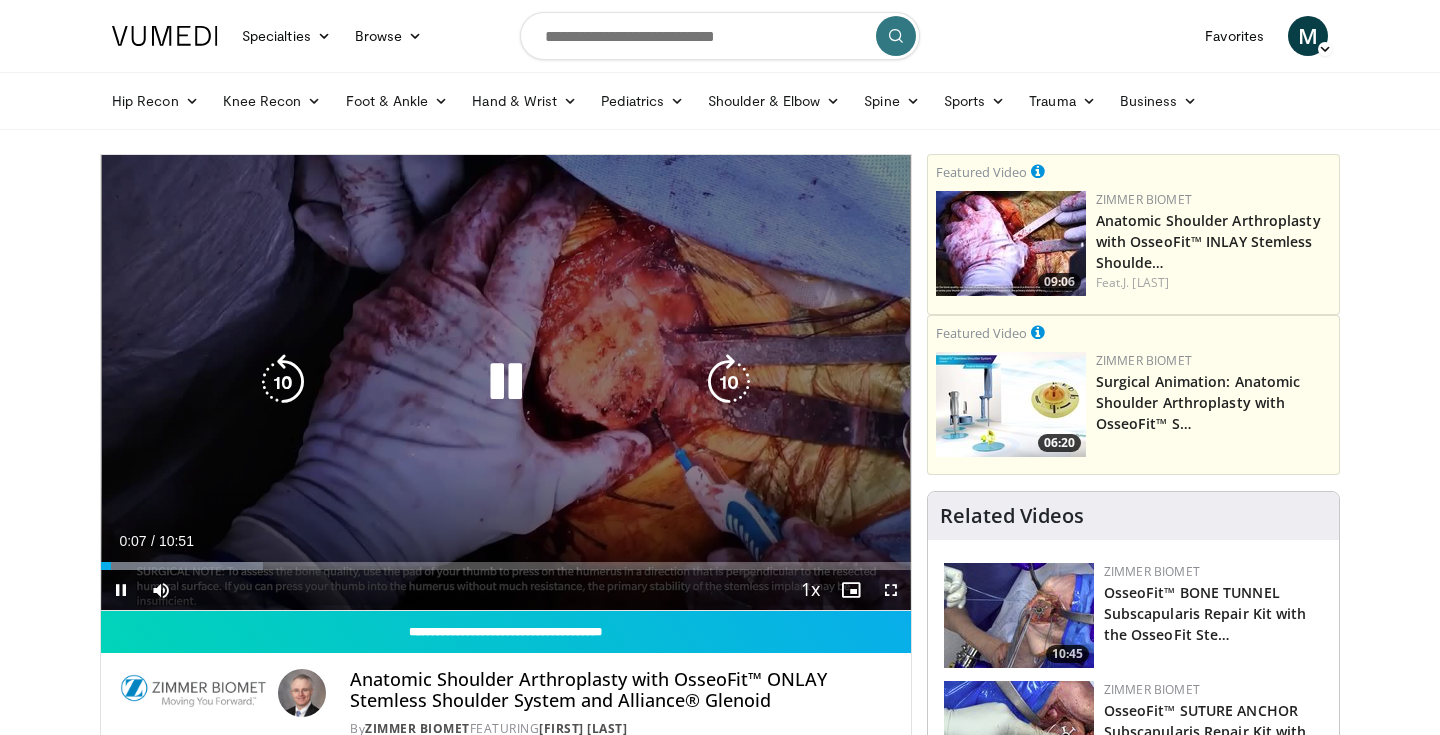 click on "10 seconds
Tap to unmute" at bounding box center [506, 382] 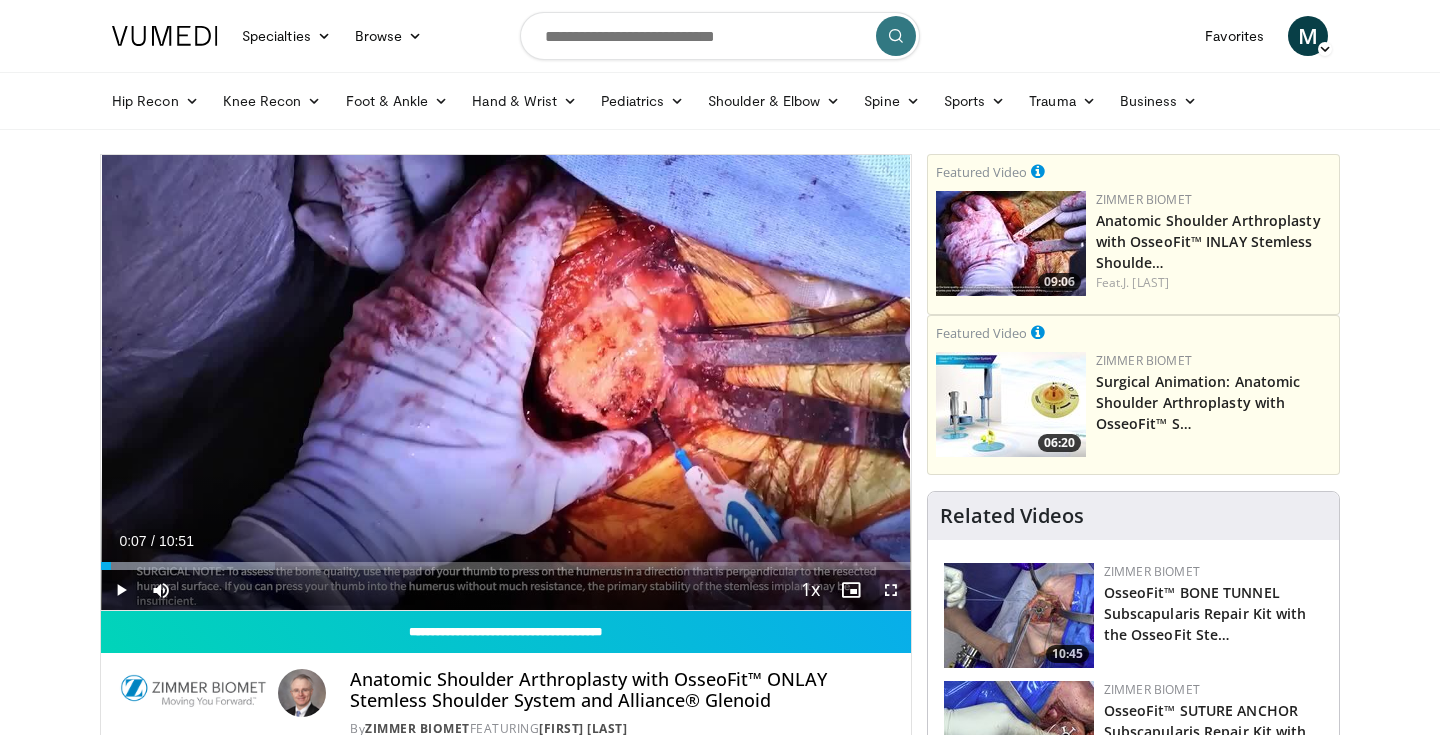 drag, startPoint x: 837, startPoint y: 5, endPoint x: 632, endPoint y: 349, distance: 400.451 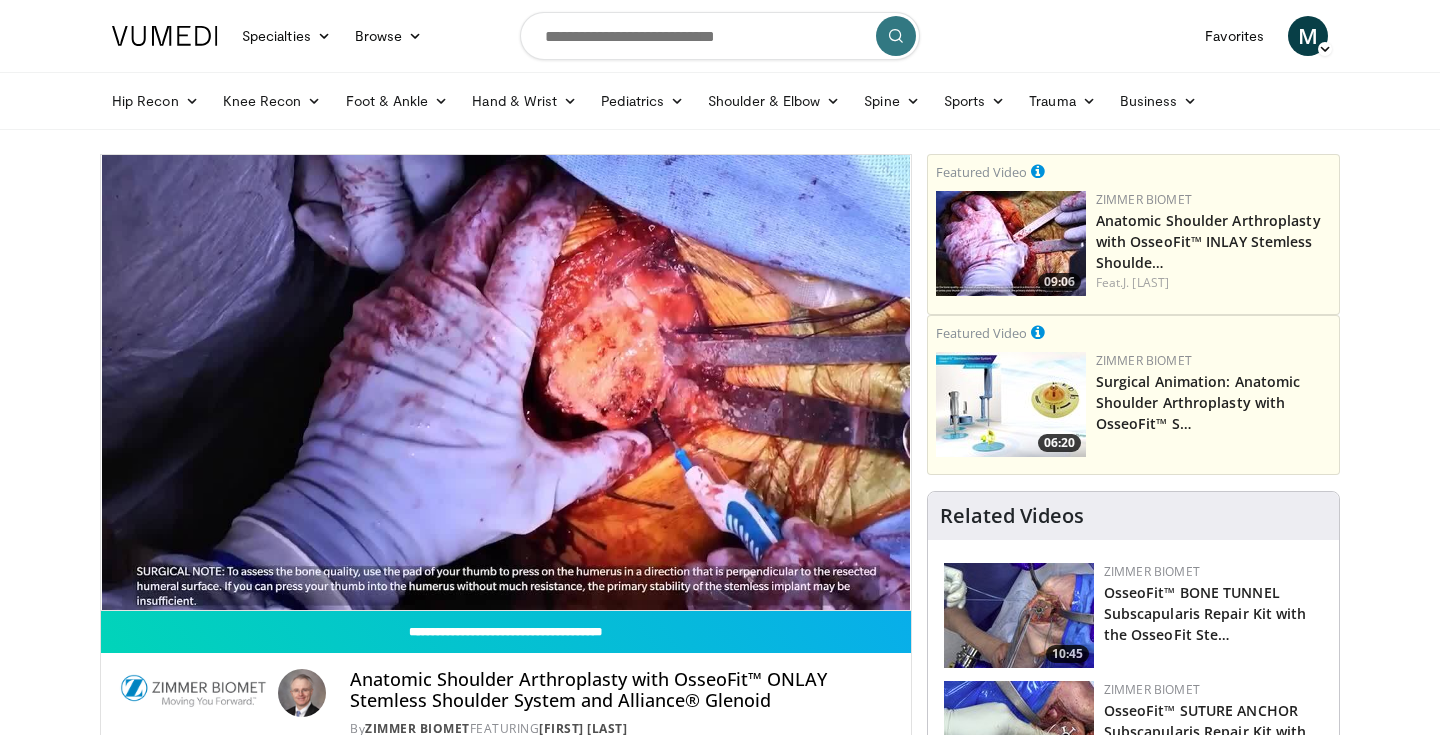 drag, startPoint x: 805, startPoint y: 76, endPoint x: 1060, endPoint y: 46, distance: 256.75864 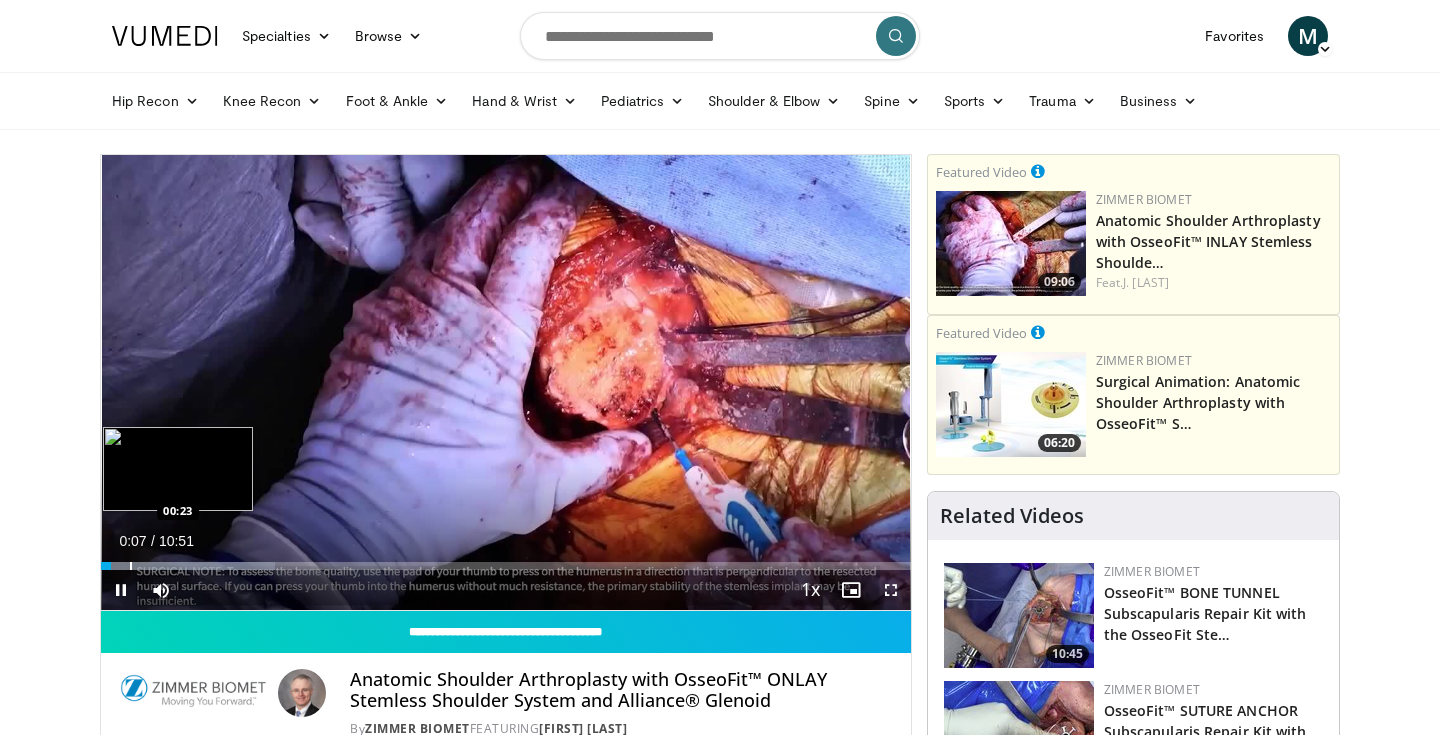 click on "Loaded :  21.49% 00:07 00:23" at bounding box center [506, 560] 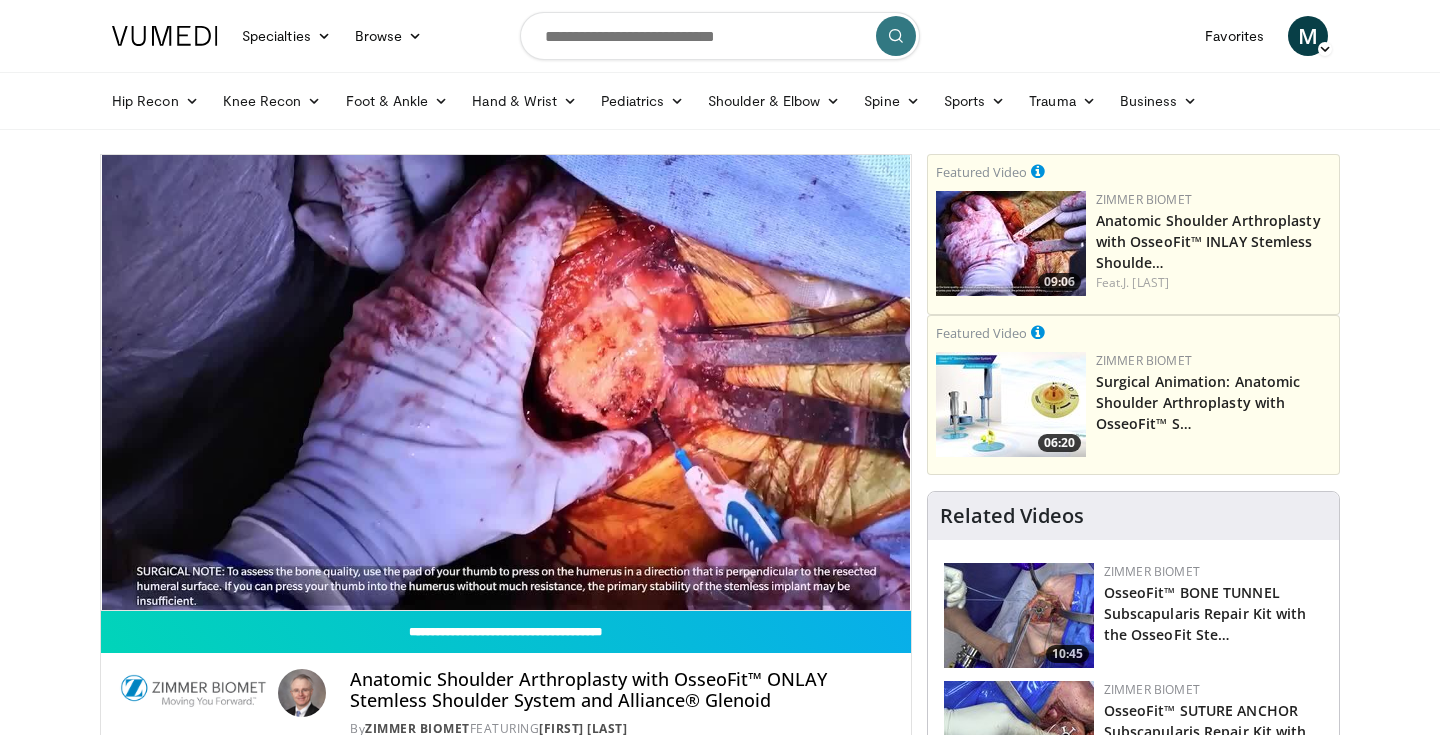 drag, startPoint x: 279, startPoint y: 70, endPoint x: 71, endPoint y: 317, distance: 322.9133 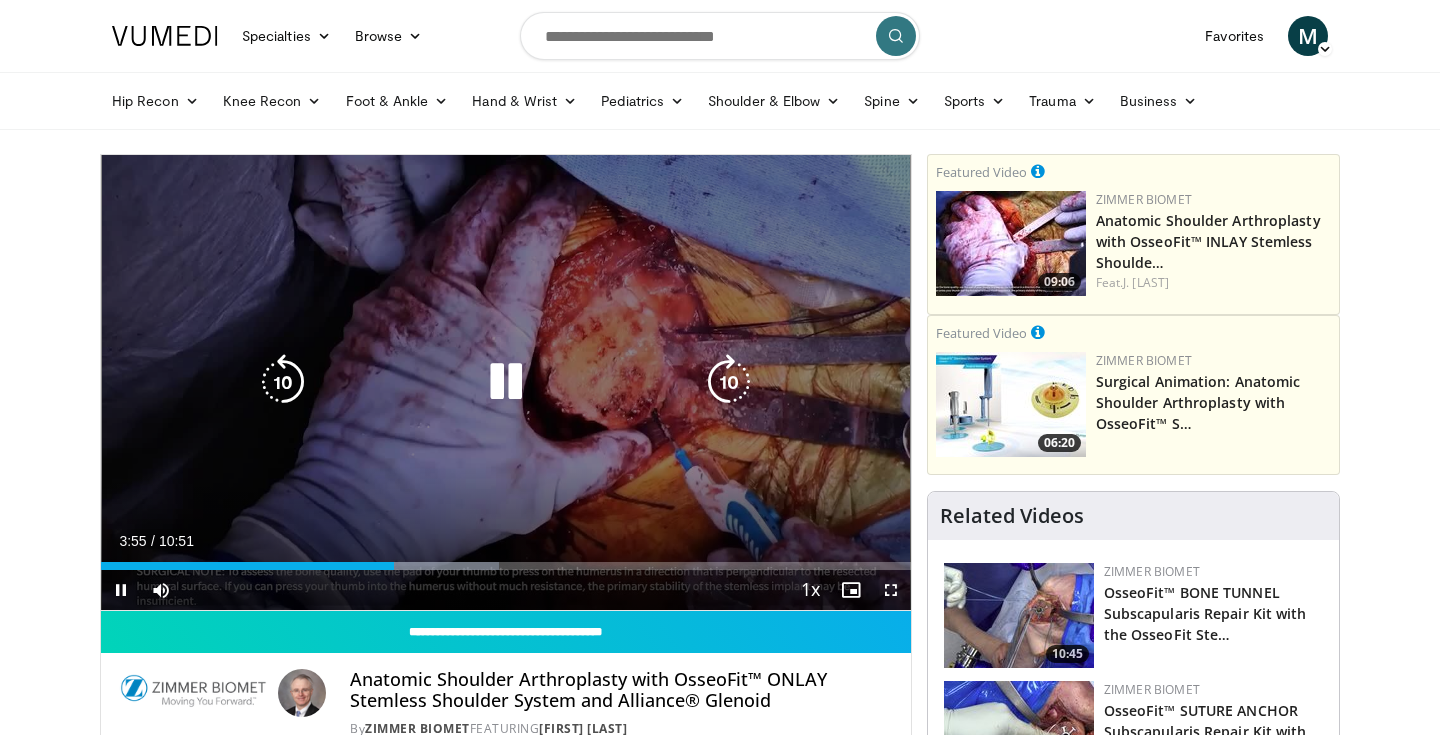 click on "10 seconds
Tap to unmute" at bounding box center (506, 382) 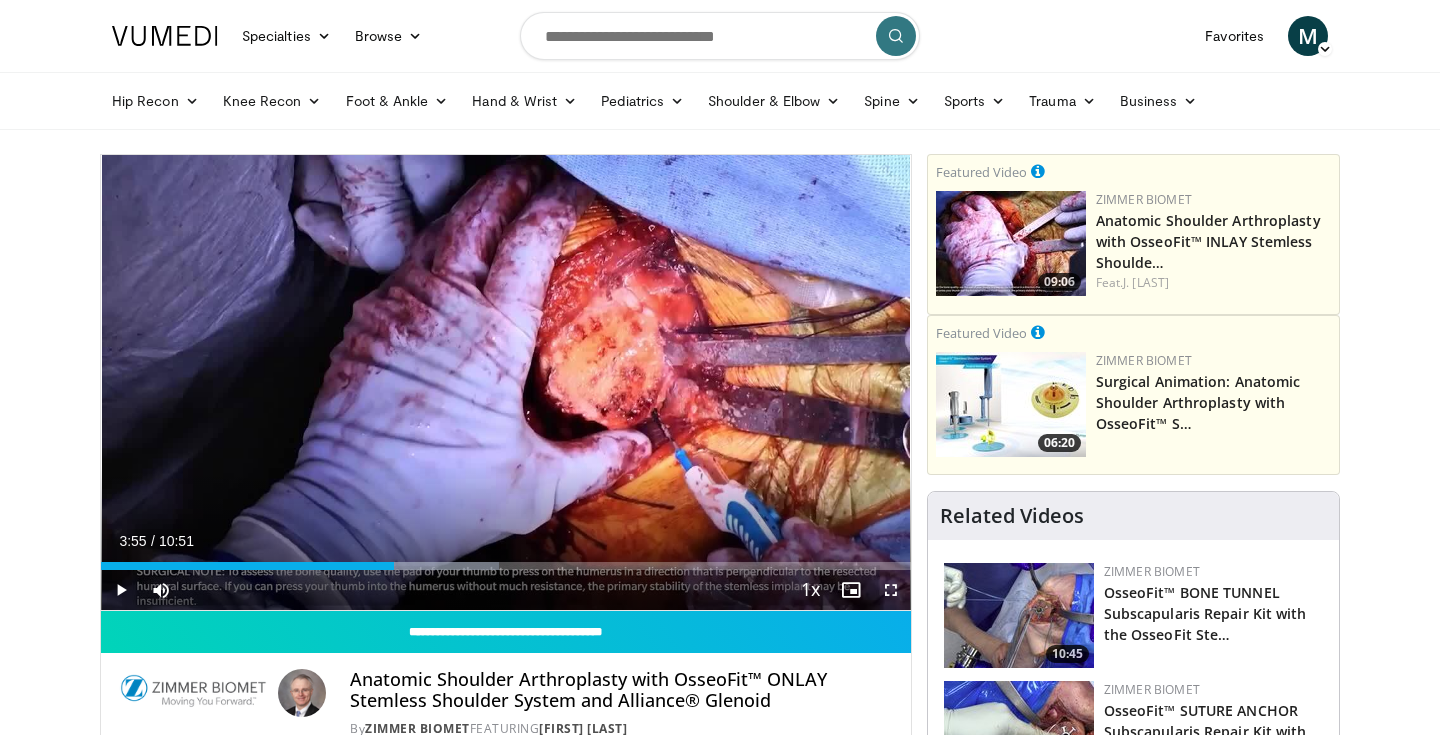 click on "10 seconds
Tap to unmute" at bounding box center (506, 382) 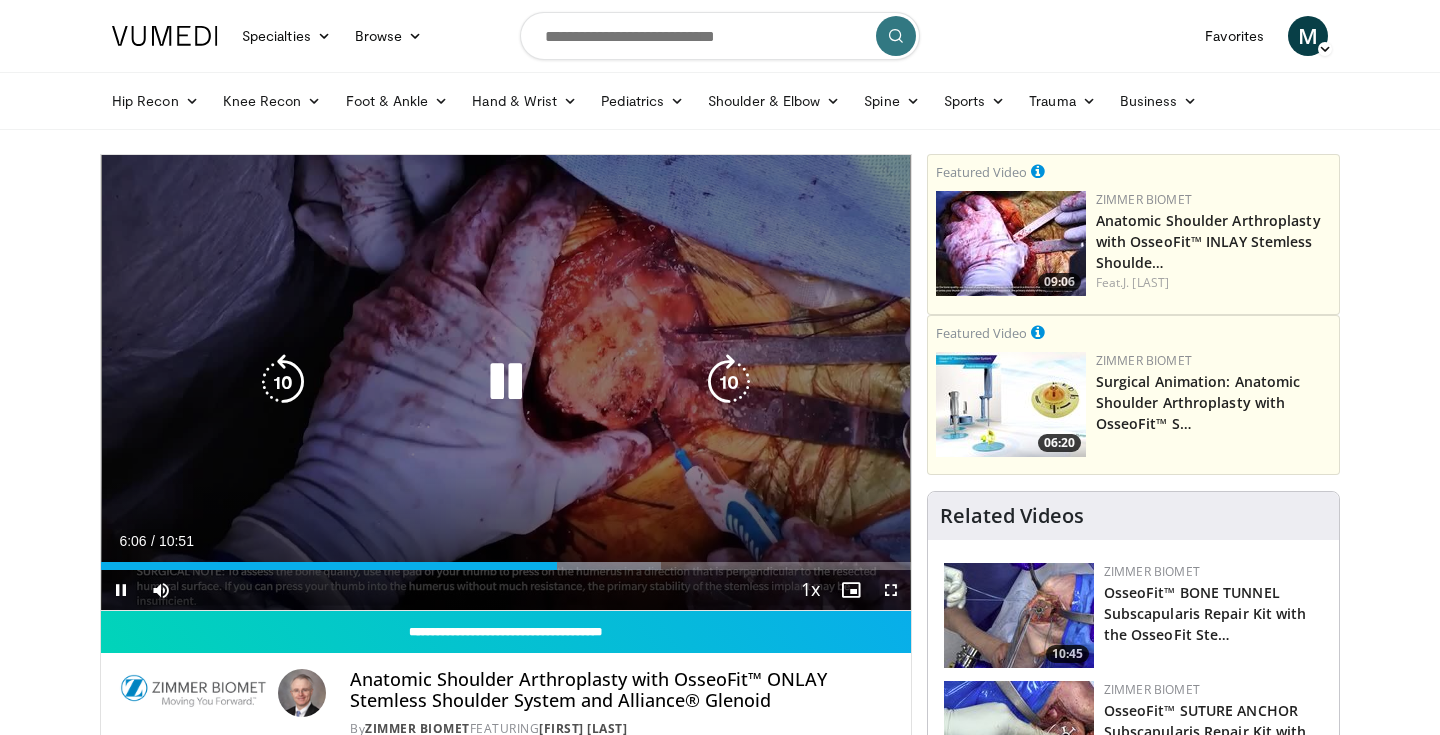 click on "10 seconds
Tap to unmute" at bounding box center [506, 382] 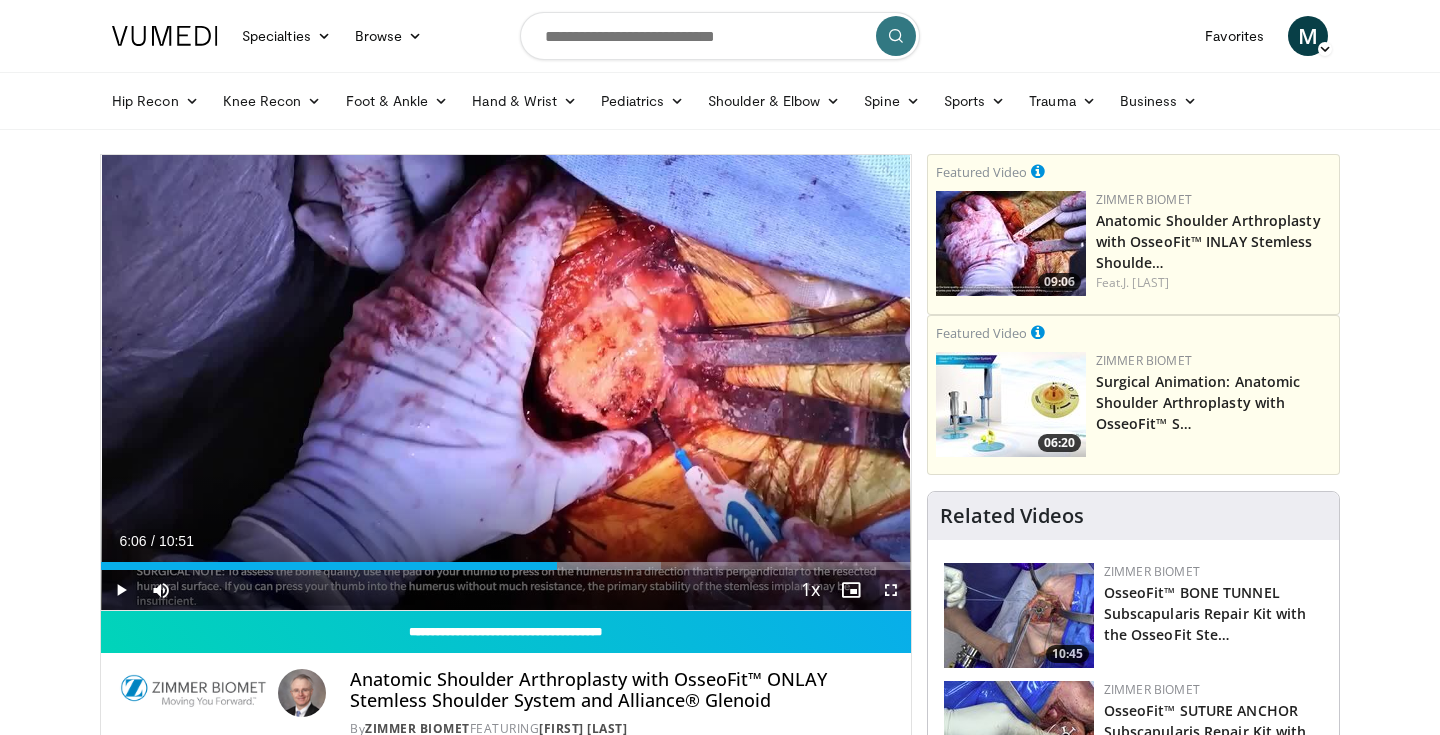 click on "10 seconds
Tap to unmute" at bounding box center [506, 382] 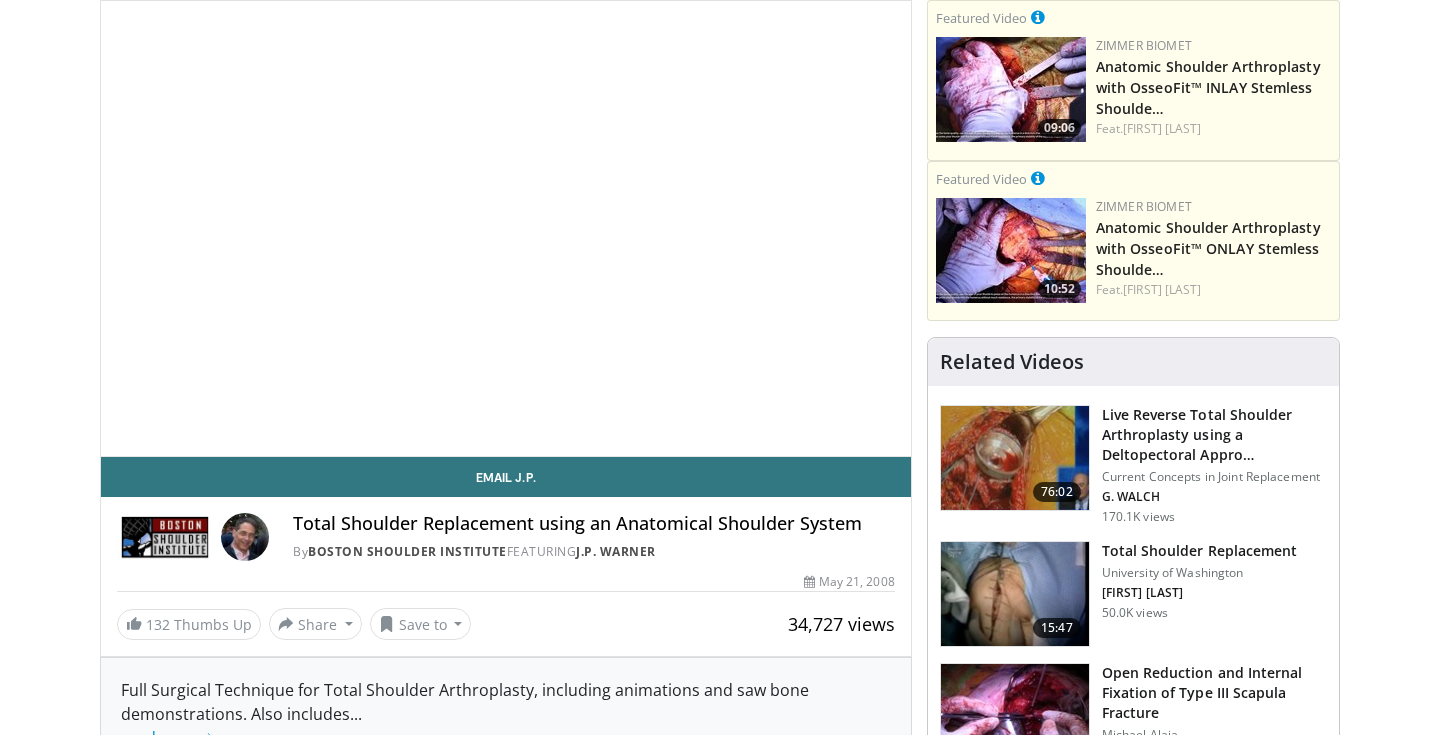scroll, scrollTop: 176, scrollLeft: 0, axis: vertical 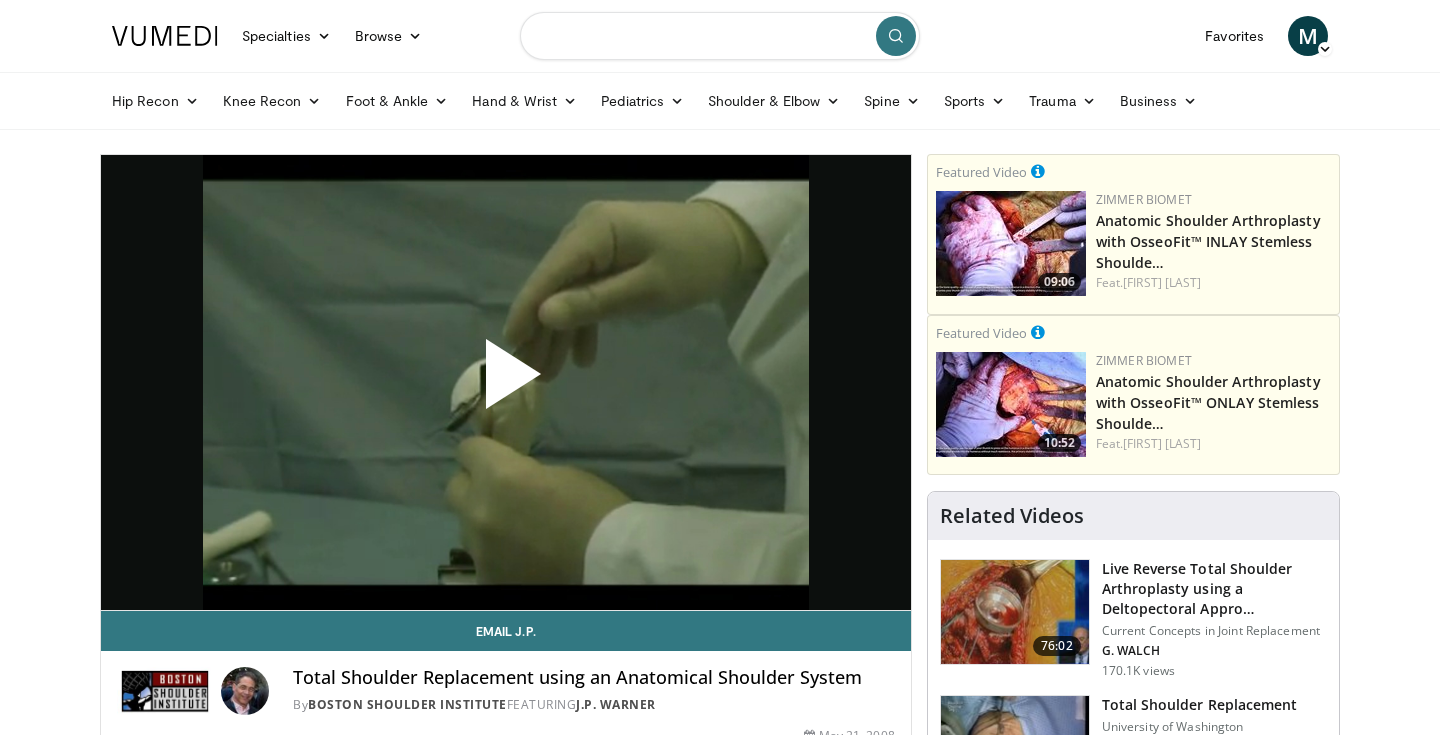 click at bounding box center [720, 36] 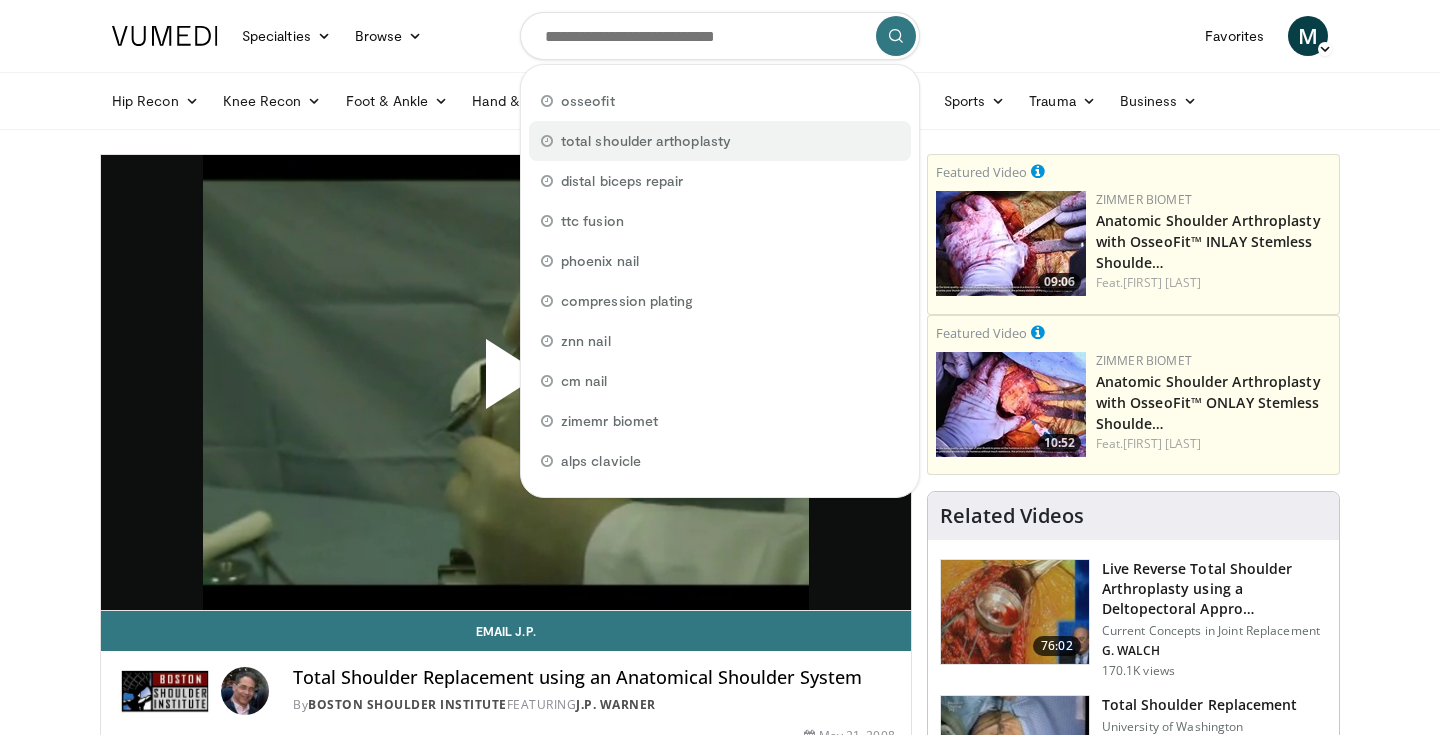 click on "total shoulder arthoplasty" at bounding box center (646, 141) 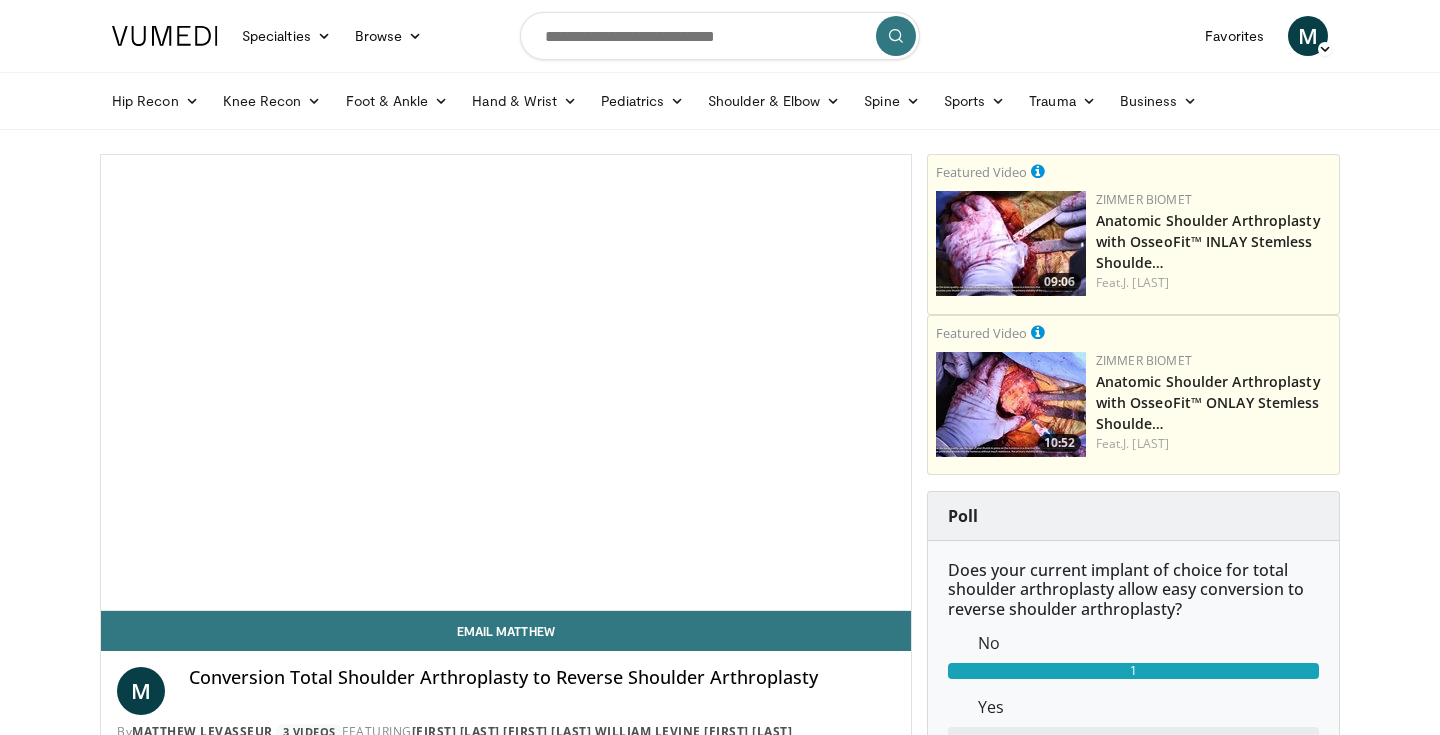 scroll, scrollTop: 0, scrollLeft: 0, axis: both 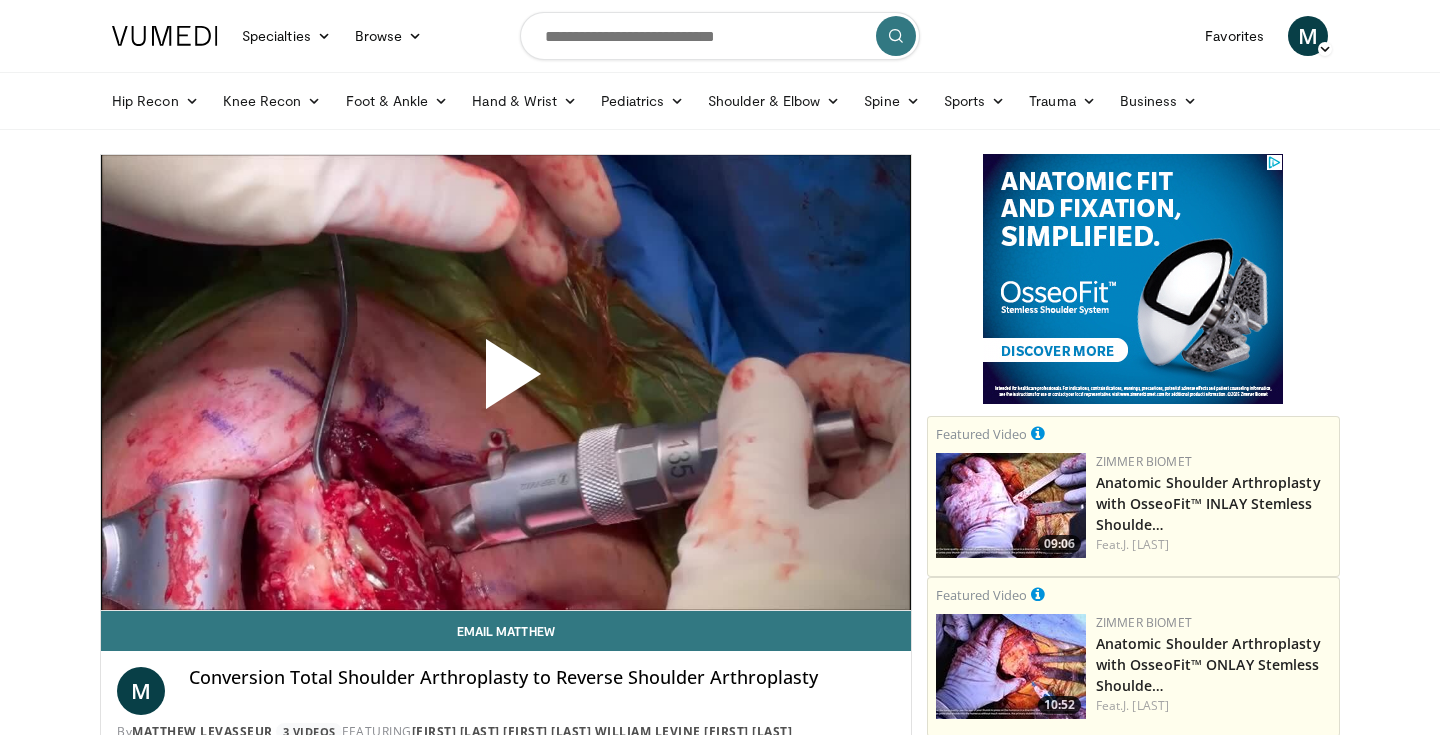 click at bounding box center [506, 382] 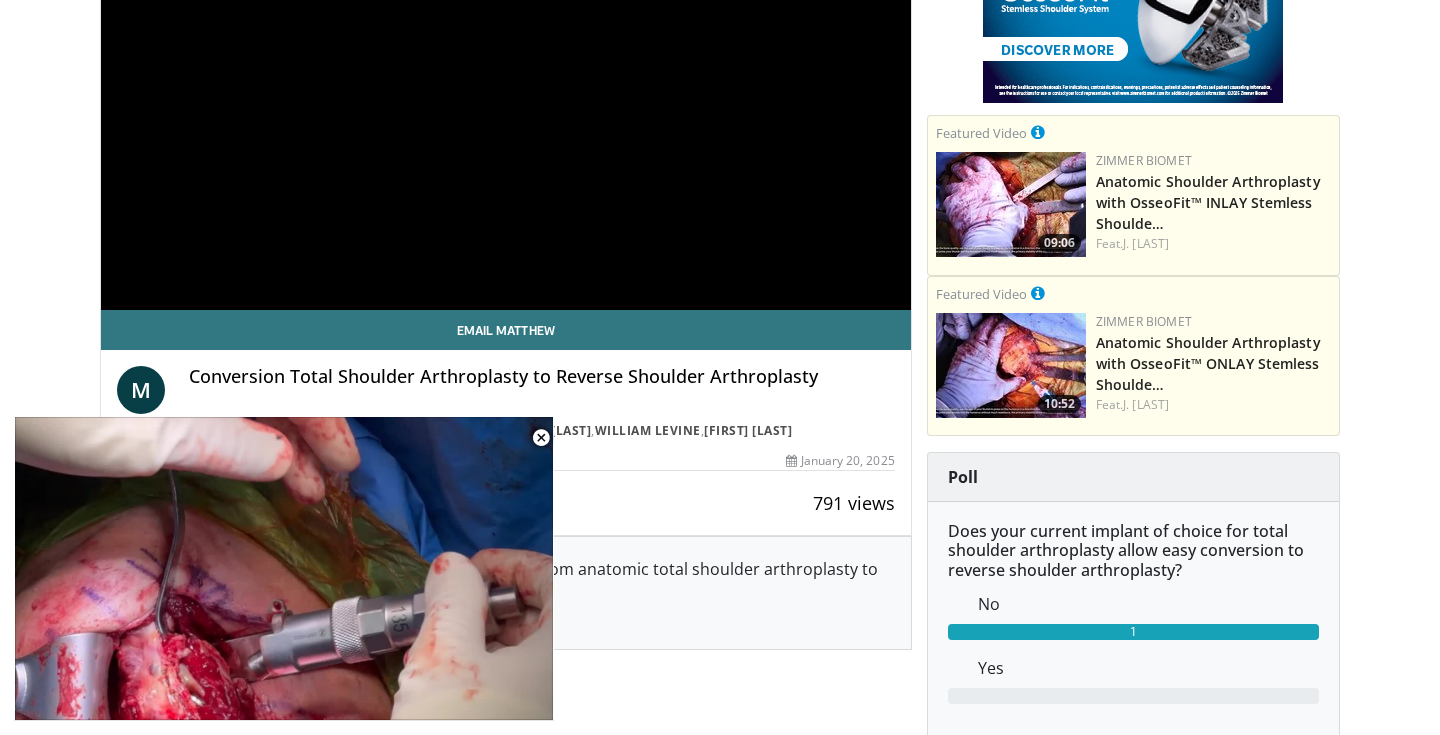 scroll, scrollTop: 301, scrollLeft: 0, axis: vertical 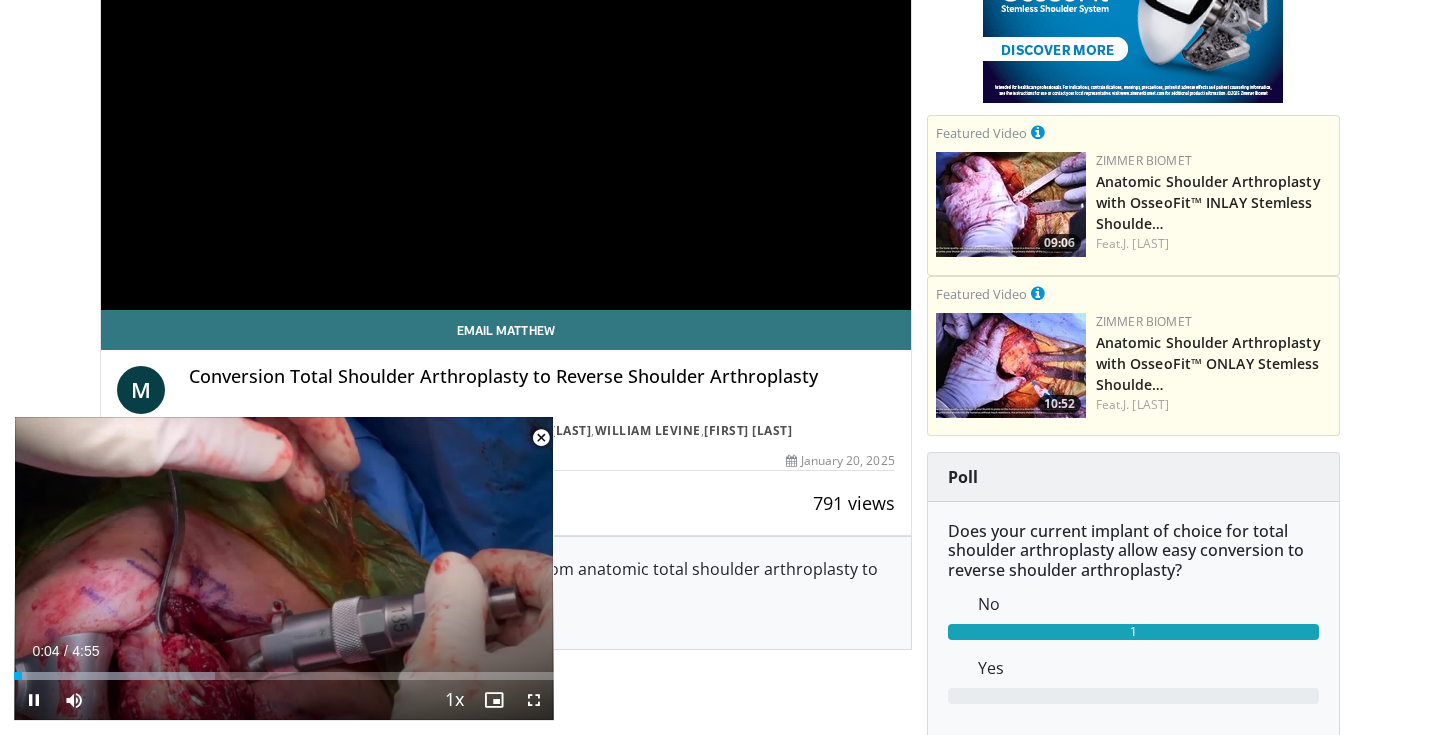 click at bounding box center [541, 438] 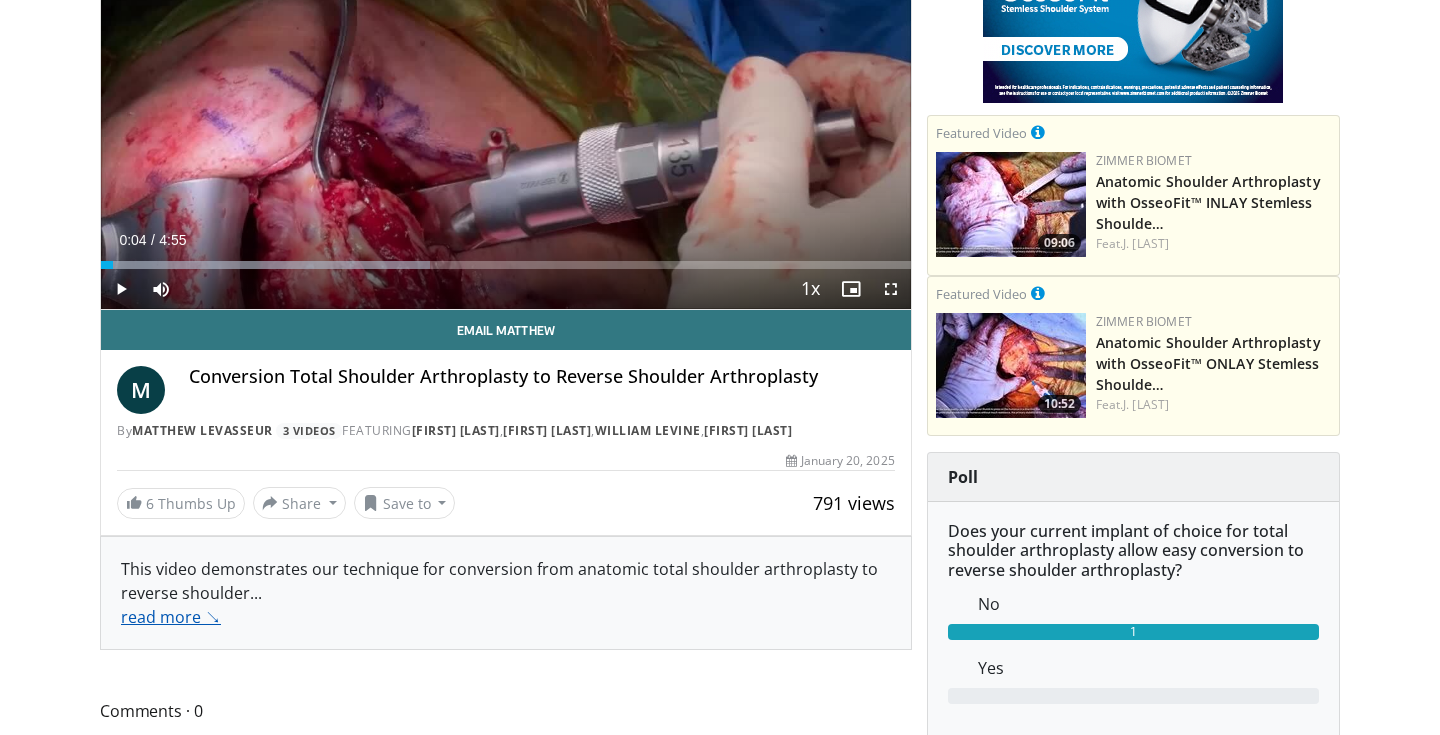 click on "read more ↘" at bounding box center (171, 617) 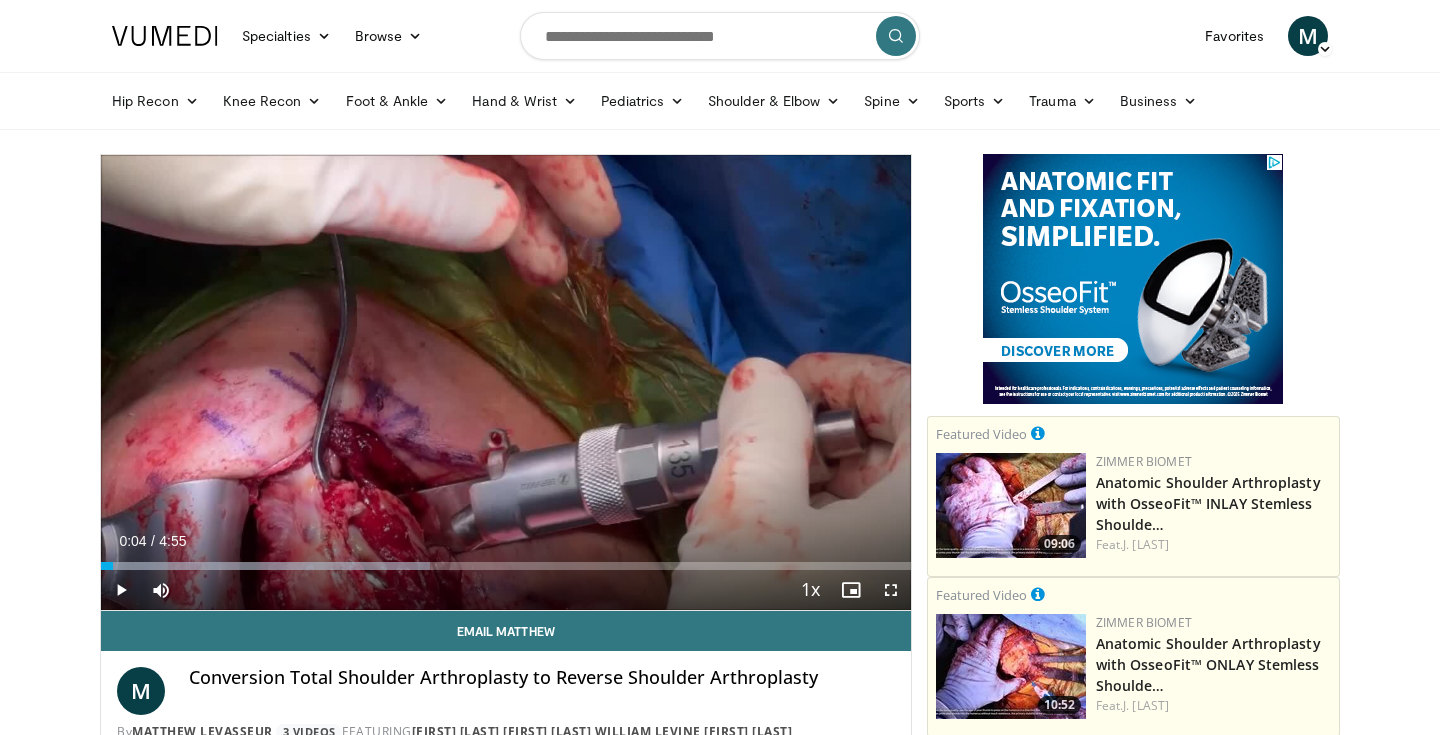scroll, scrollTop: 0, scrollLeft: 0, axis: both 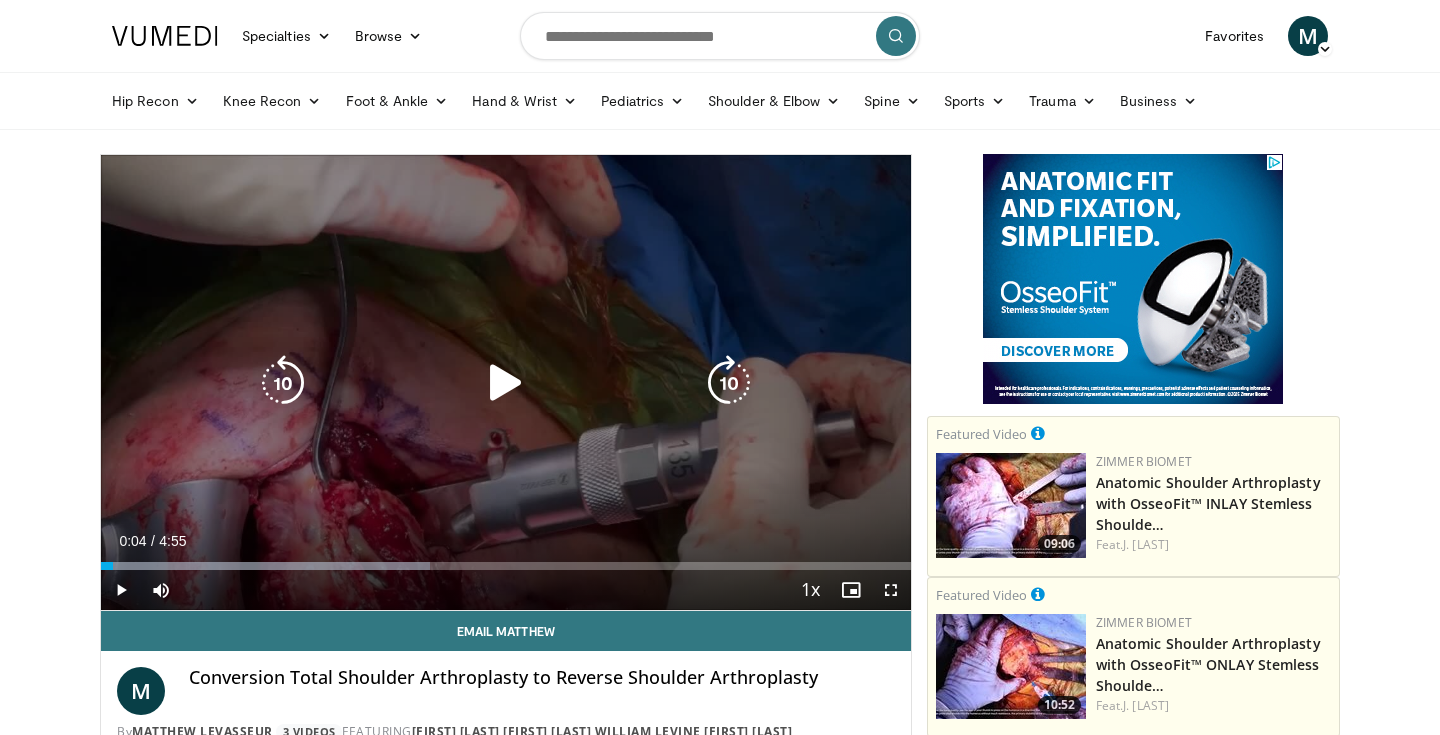 click on "10 seconds
Tap to unmute" at bounding box center (506, 382) 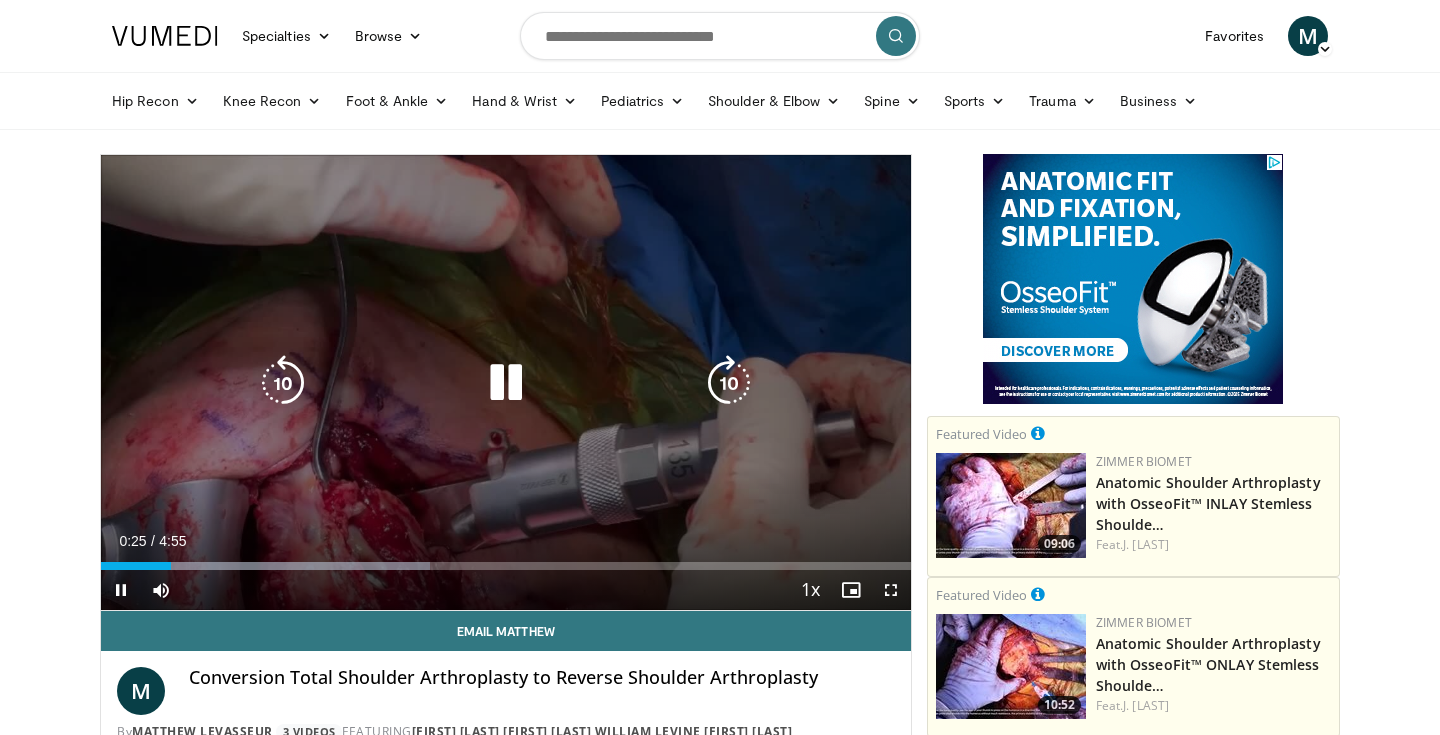 click on "10 seconds
Tap to unmute" at bounding box center (506, 382) 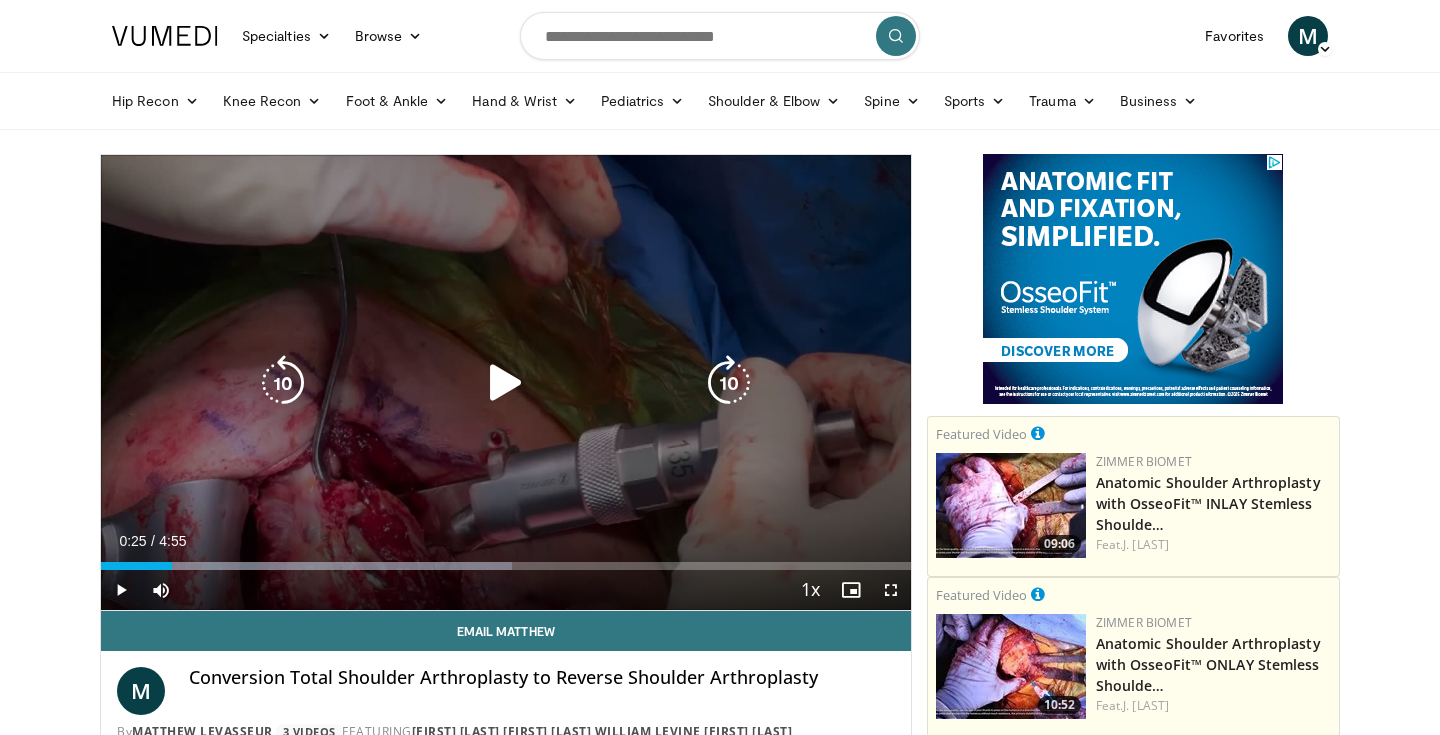 click on "10 seconds
Tap to unmute" at bounding box center [506, 382] 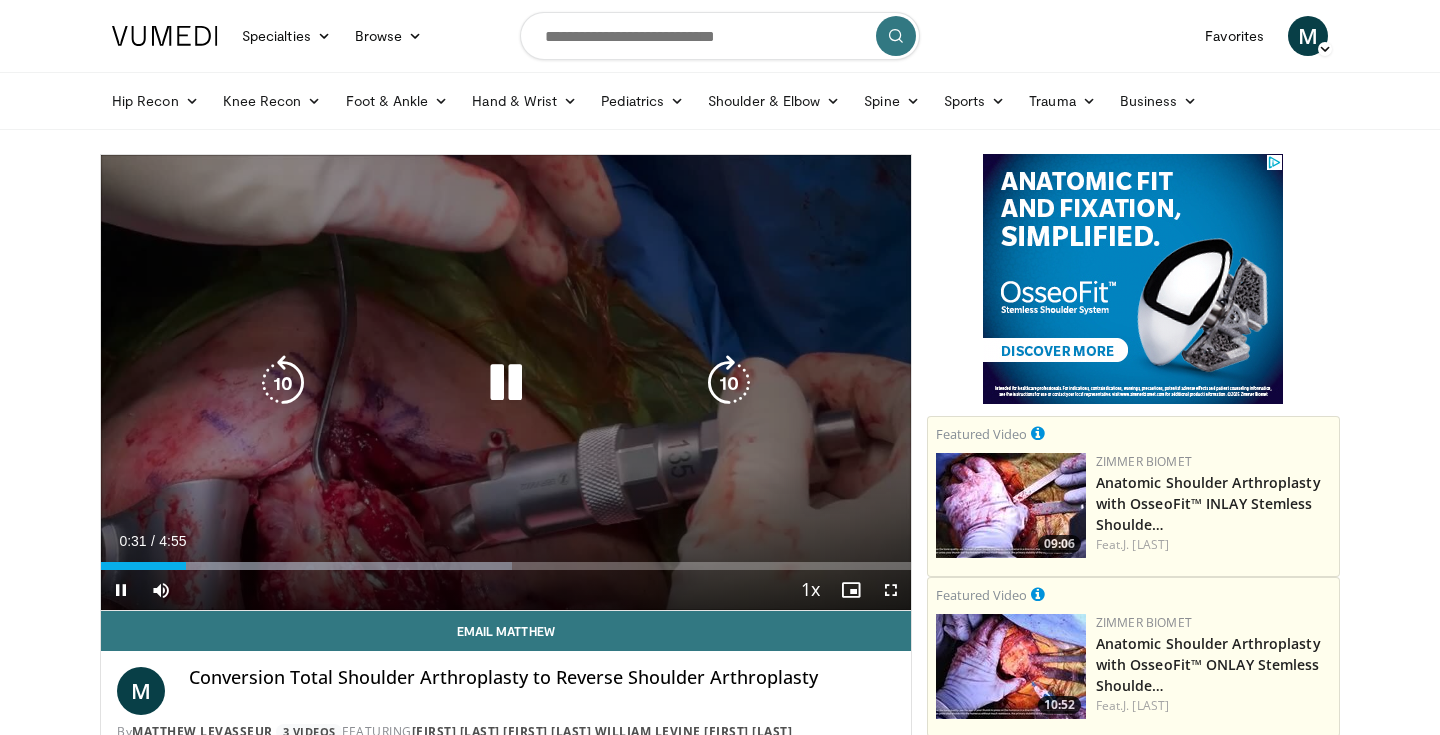 click at bounding box center (506, 383) 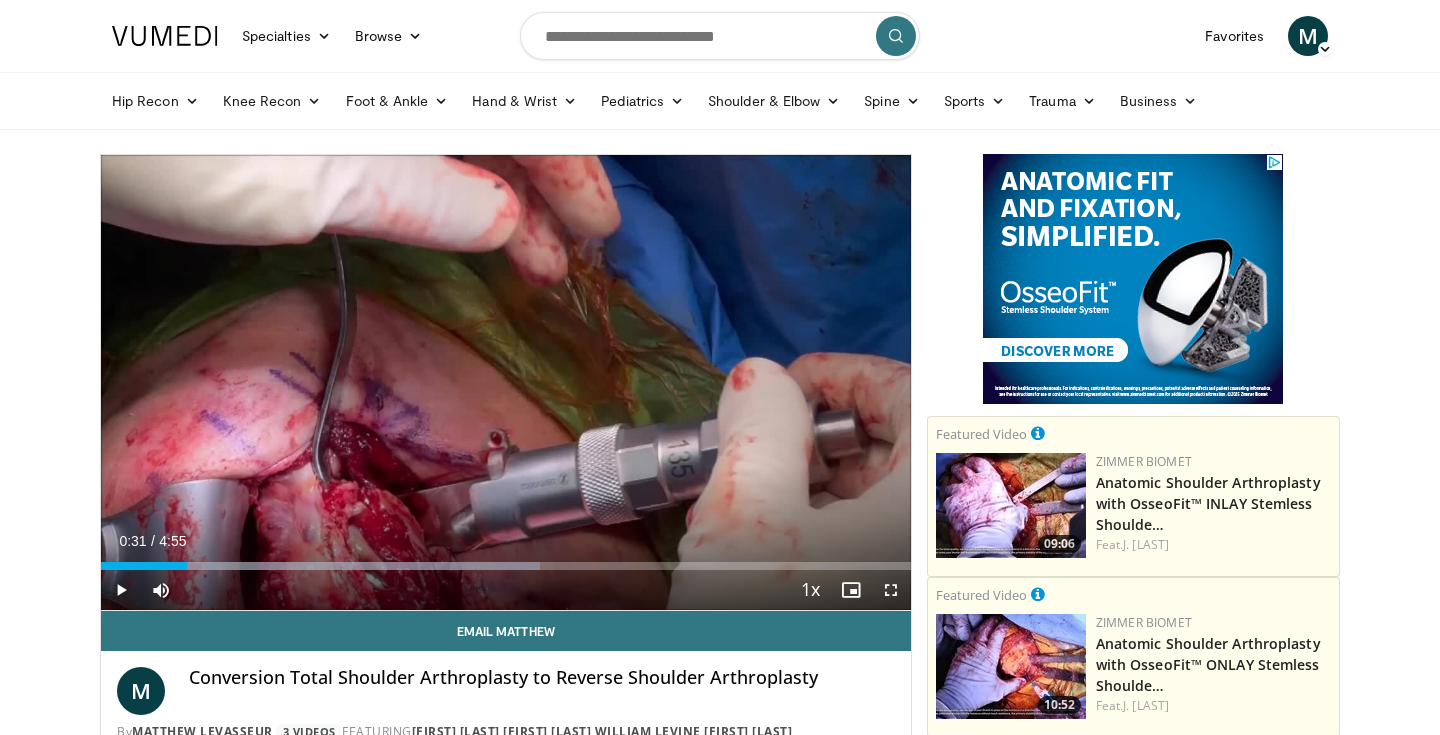 drag, startPoint x: 680, startPoint y: 5, endPoint x: 1008, endPoint y: 30, distance: 328.95135 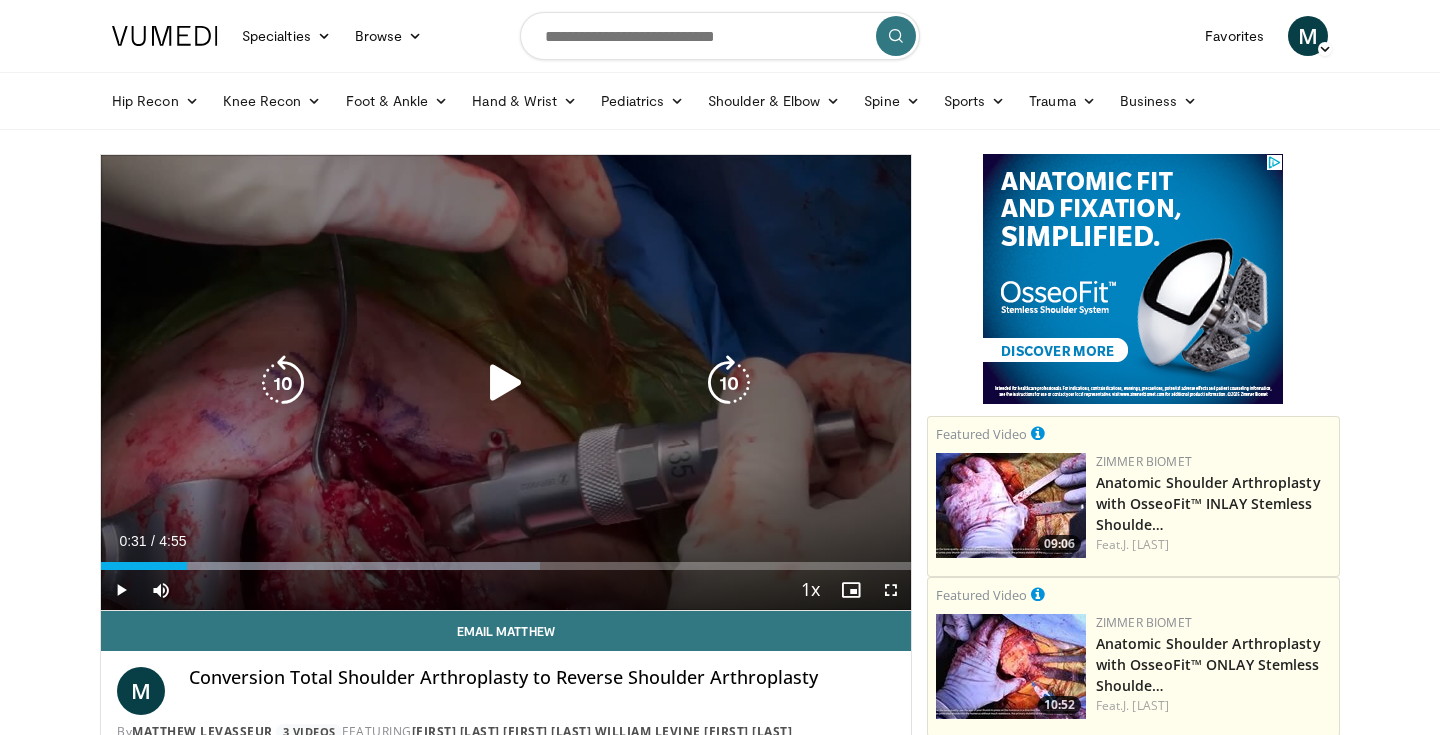 click at bounding box center (506, 383) 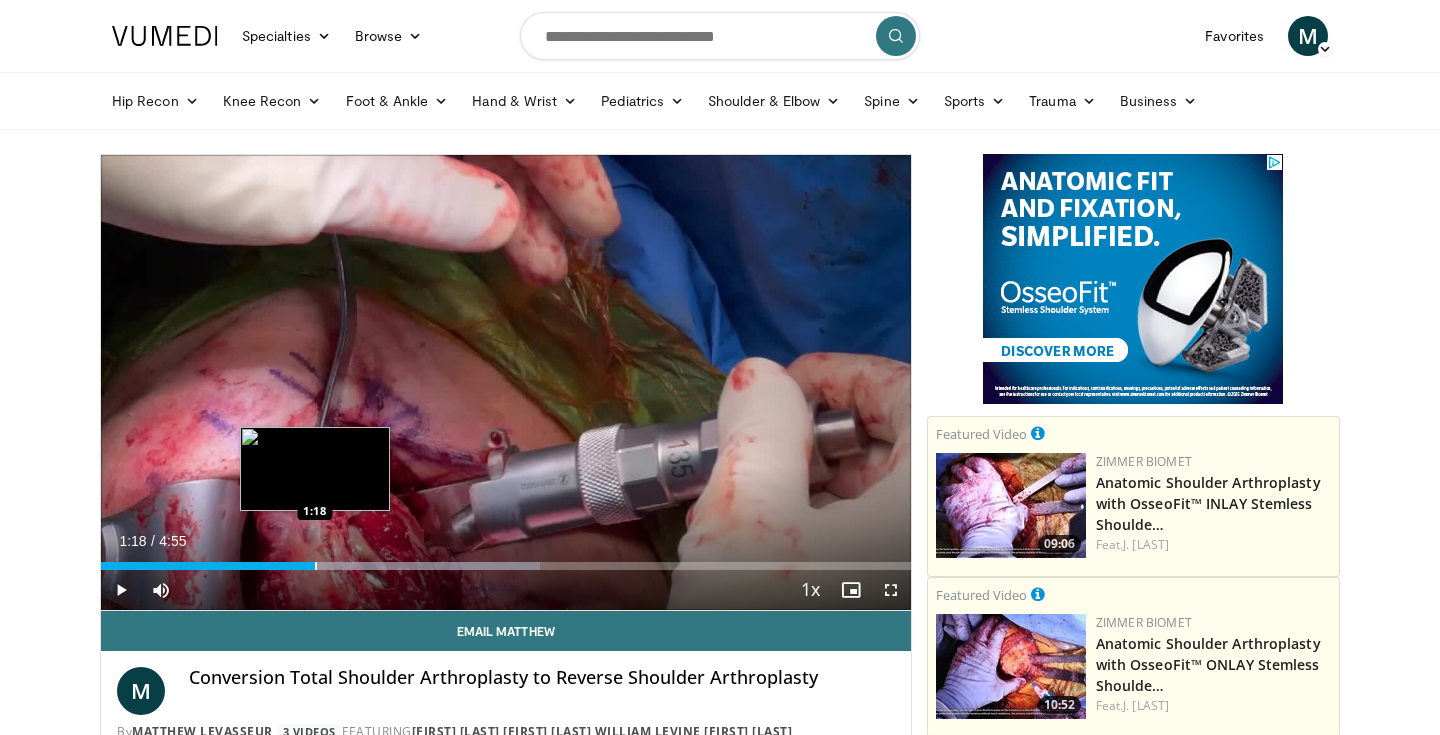 click at bounding box center (316, 566) 